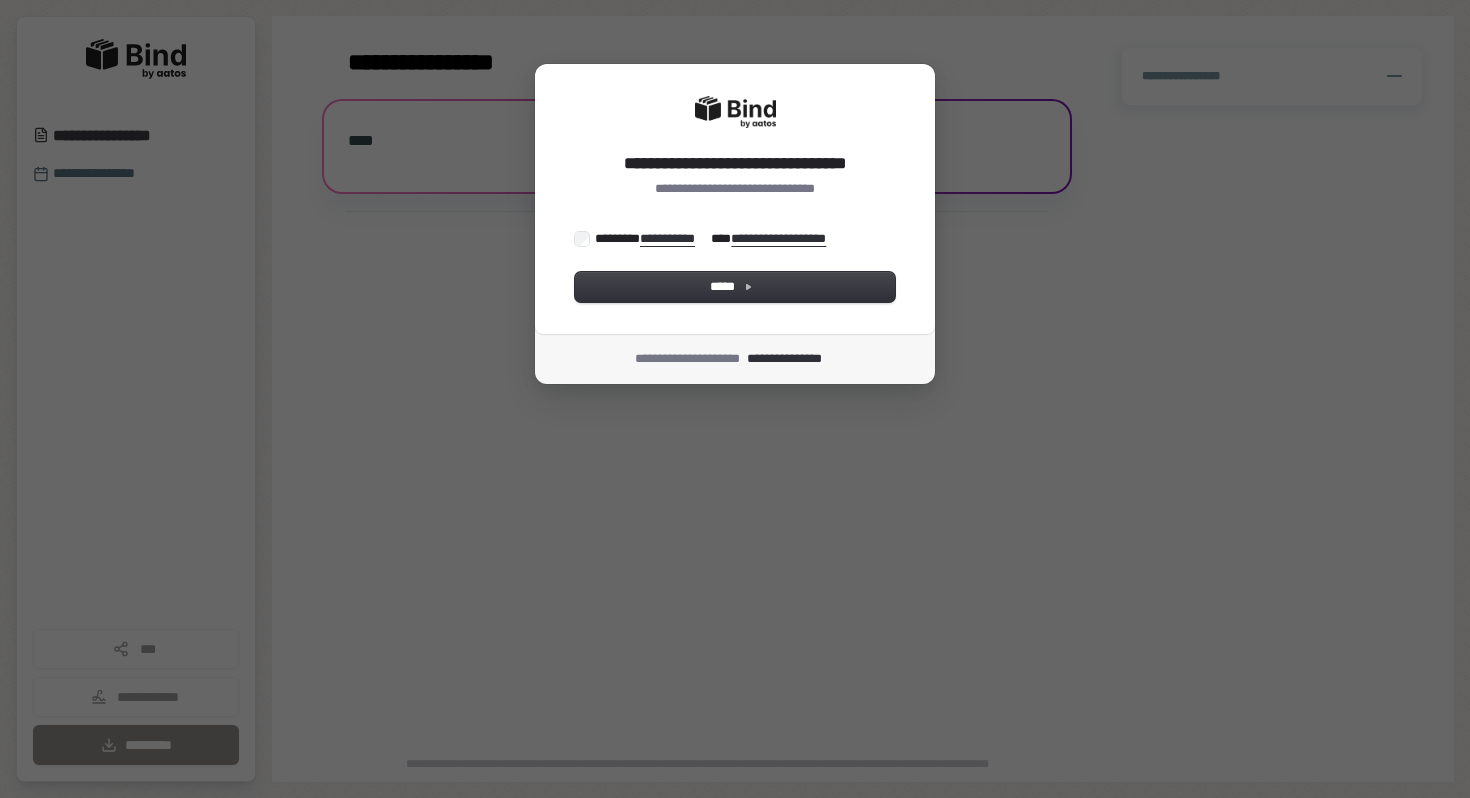 scroll, scrollTop: 0, scrollLeft: 0, axis: both 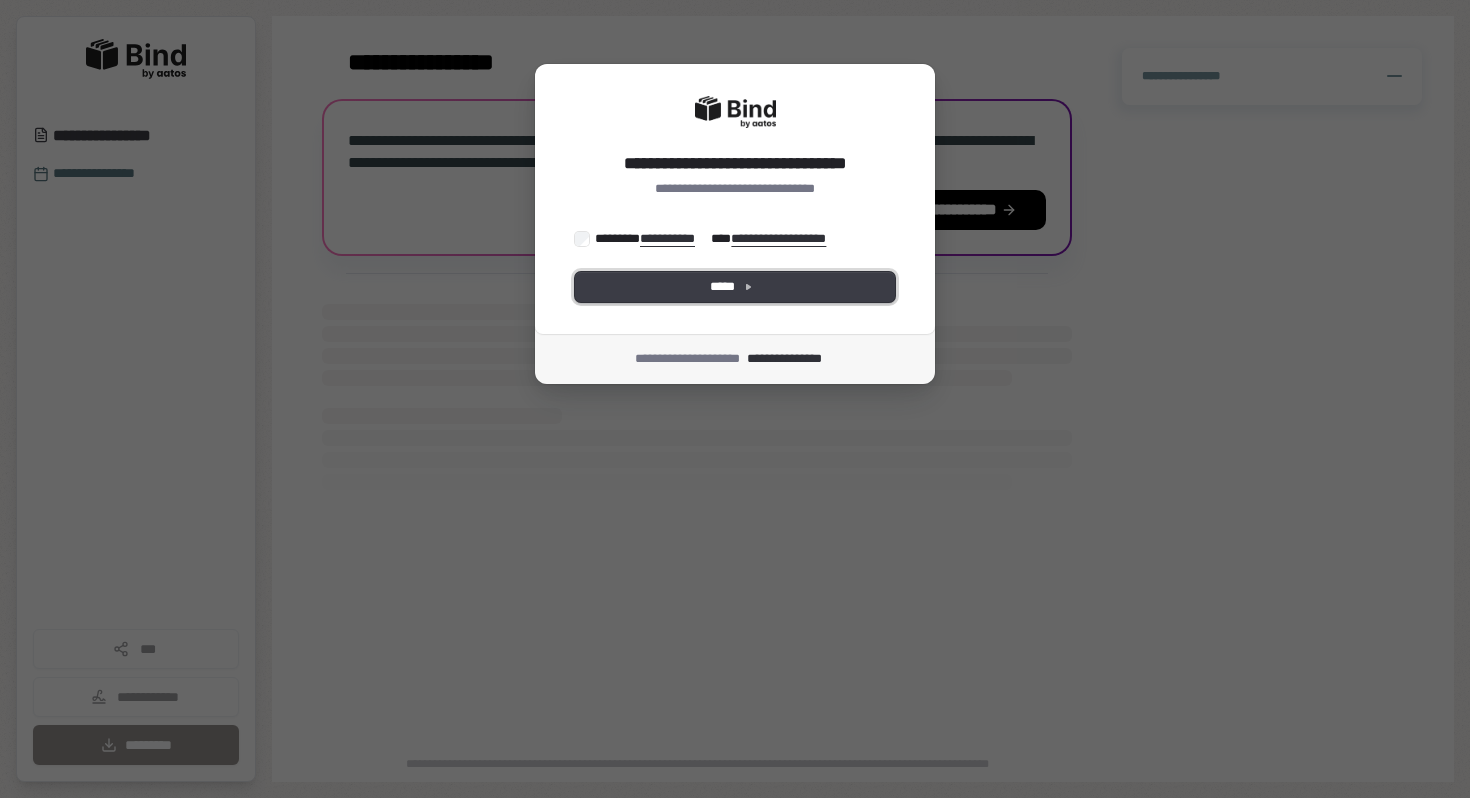 click on "*****" at bounding box center (735, 287) 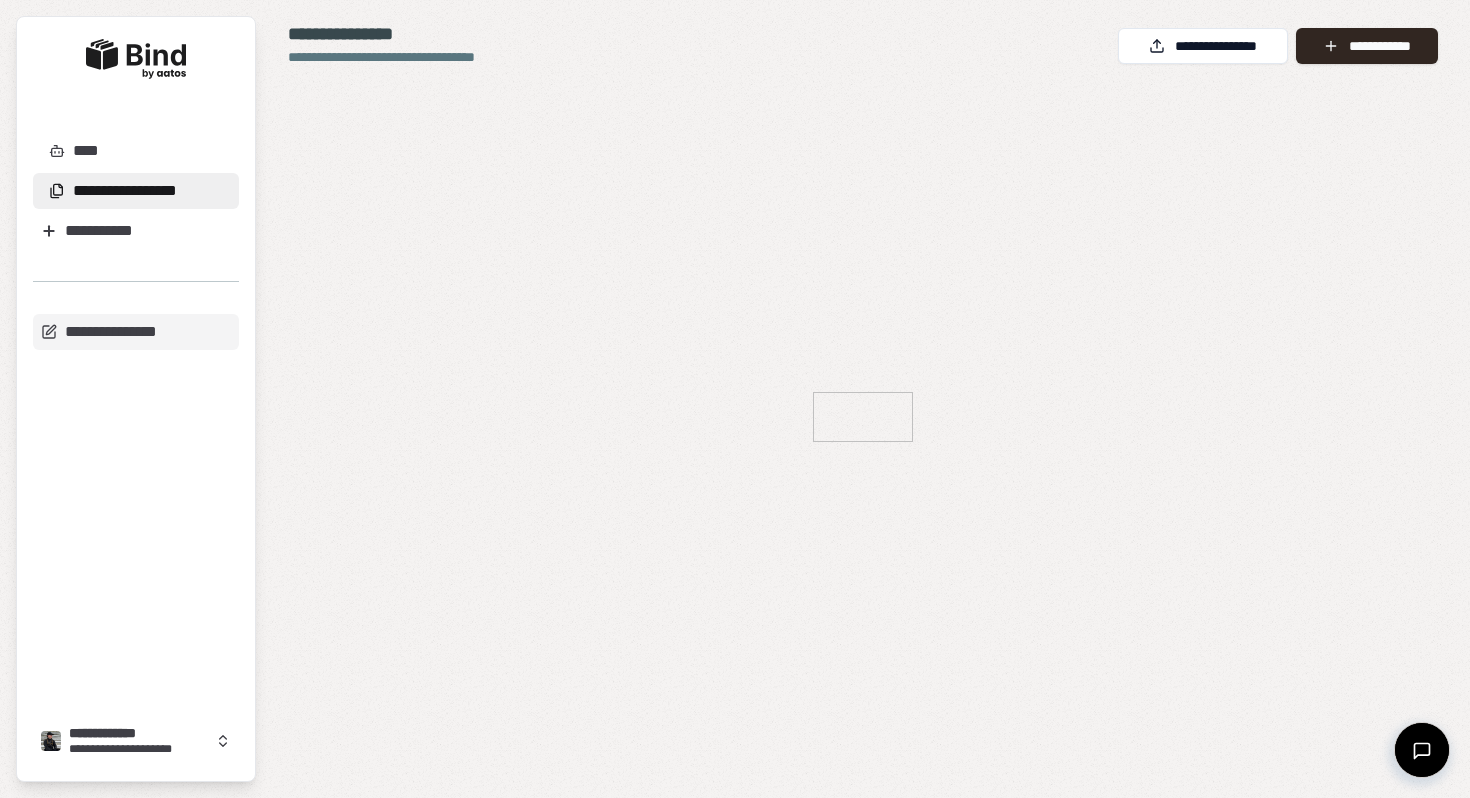 scroll, scrollTop: 0, scrollLeft: 0, axis: both 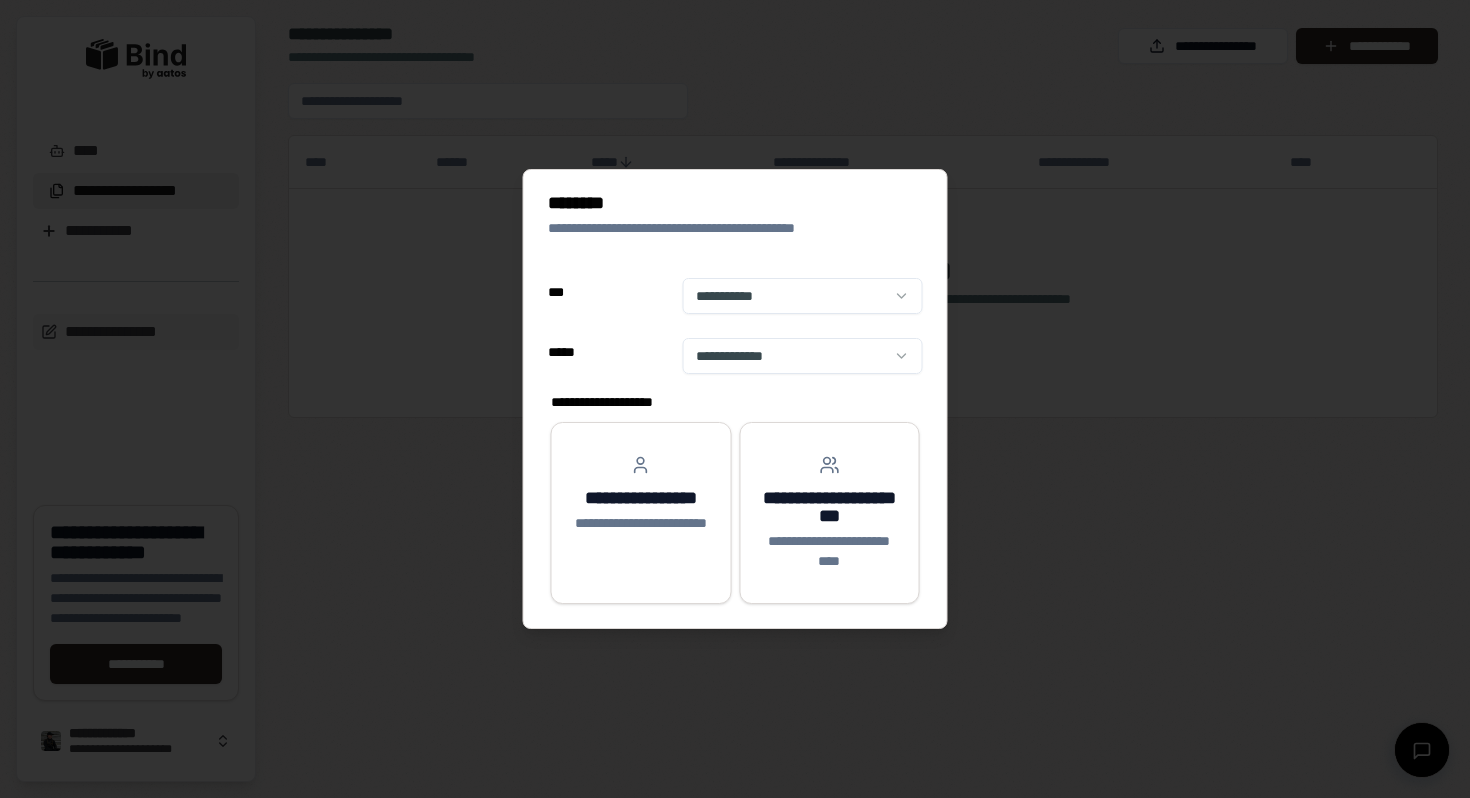 select on "**" 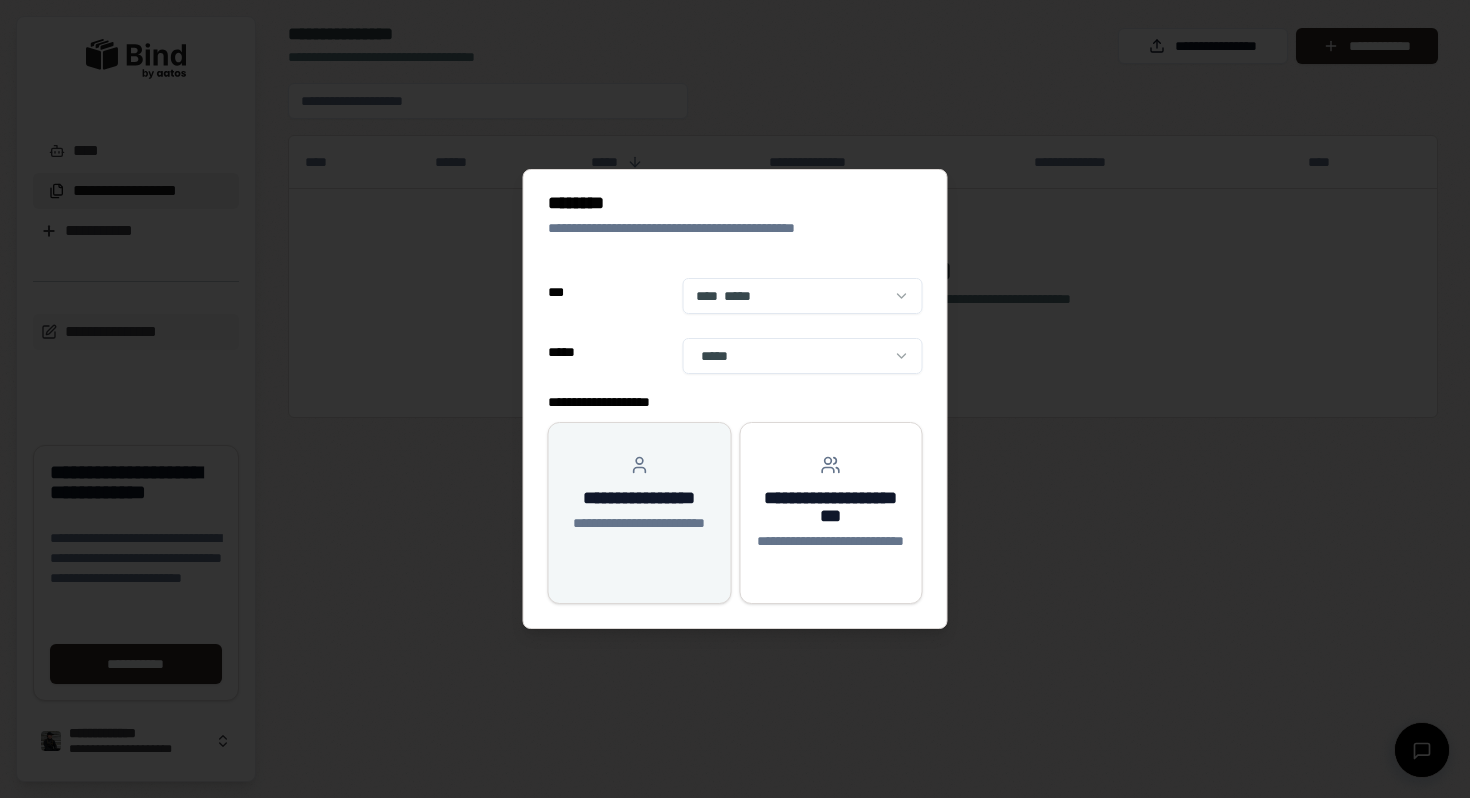 click on "**********" at bounding box center [640, 533] 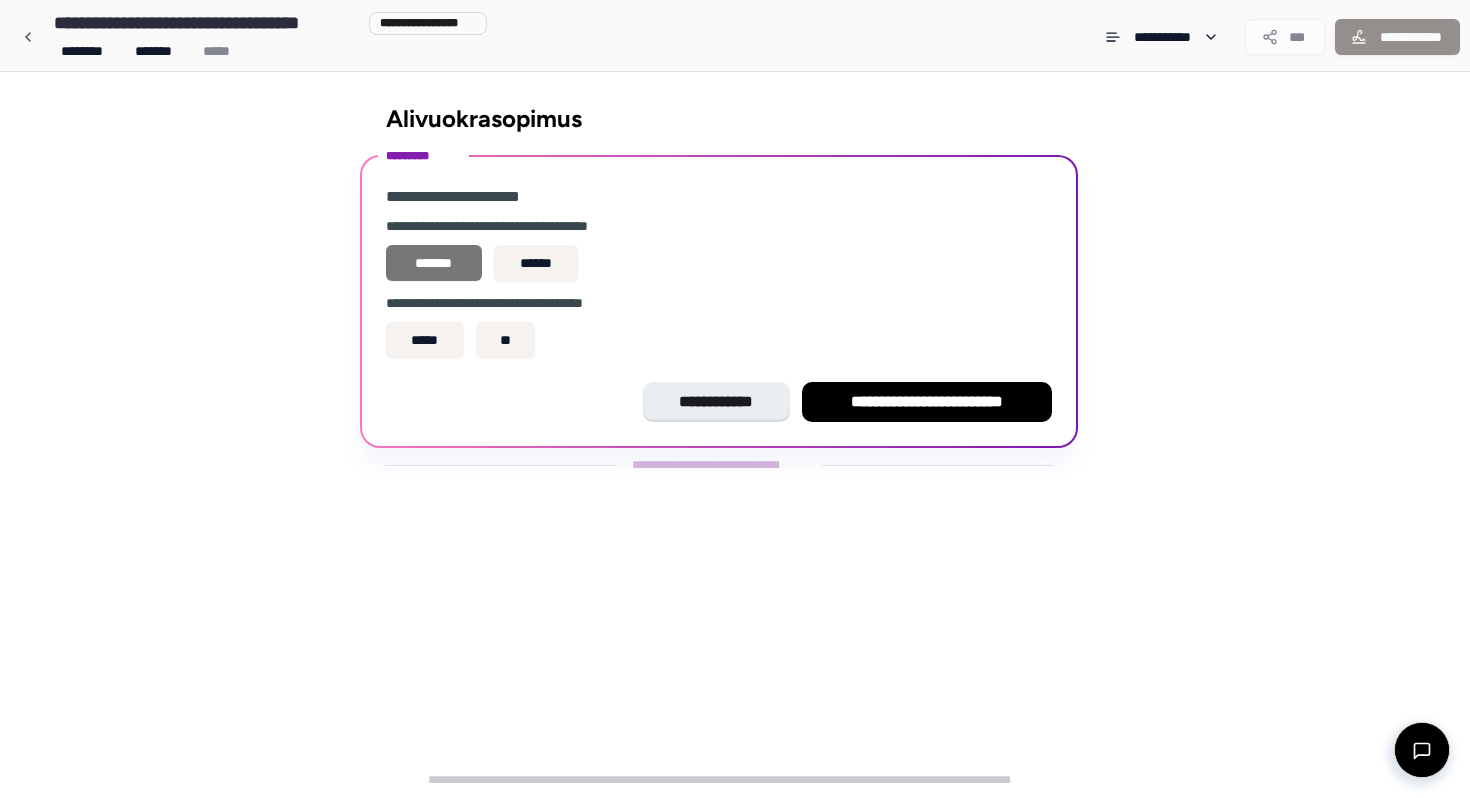 click on "*******" at bounding box center (434, 263) 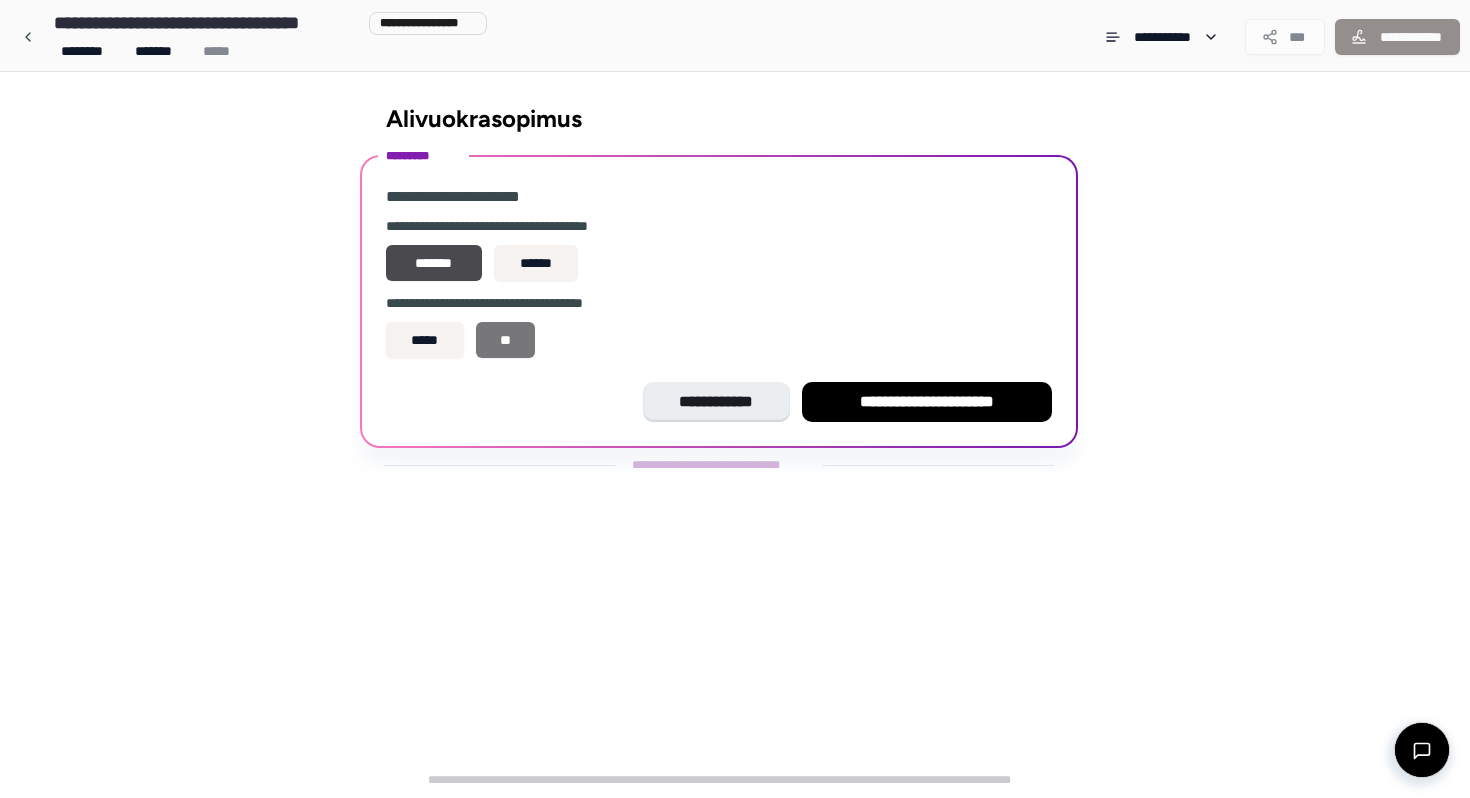 click on "**" at bounding box center [506, 340] 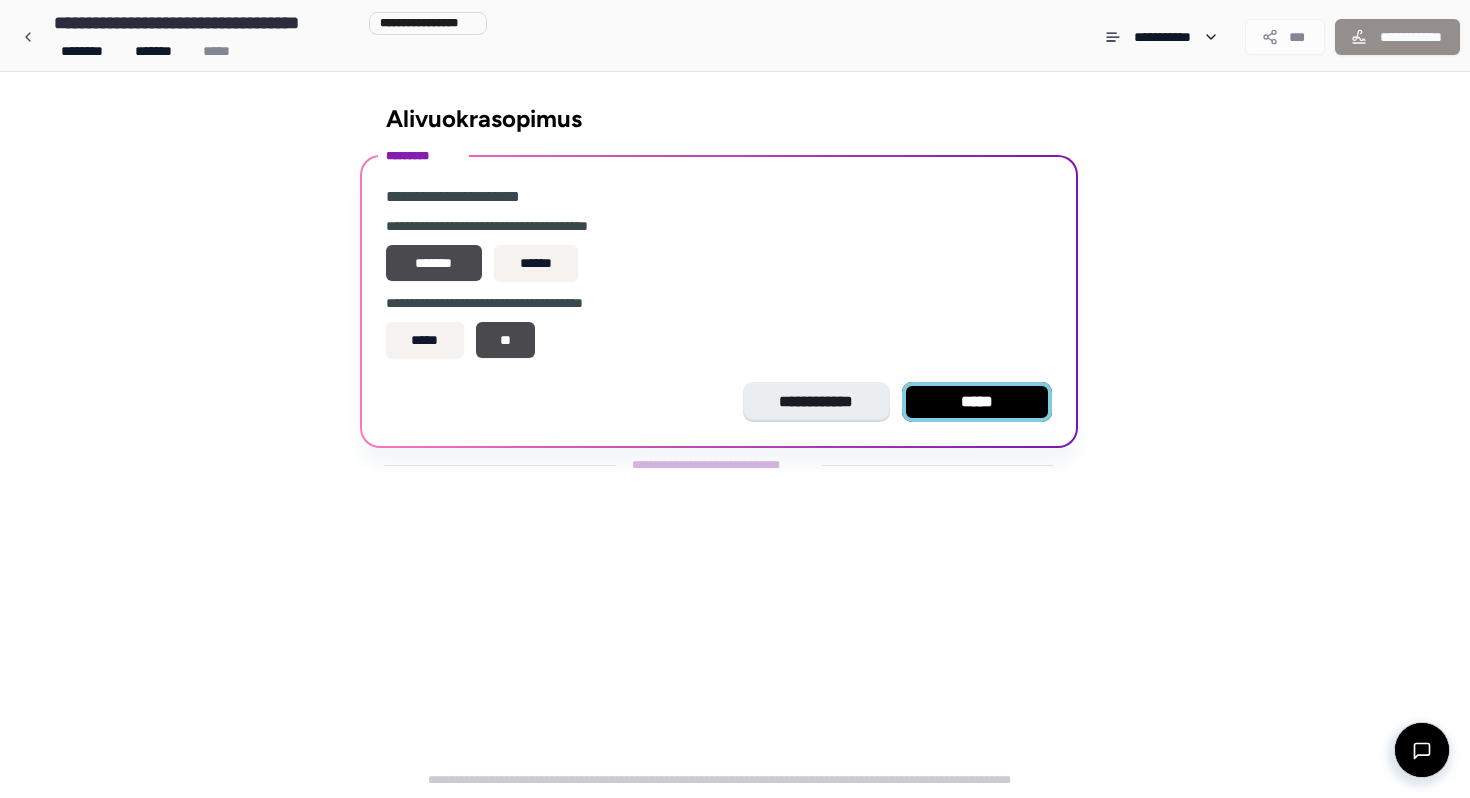 click on "*****" at bounding box center [977, 402] 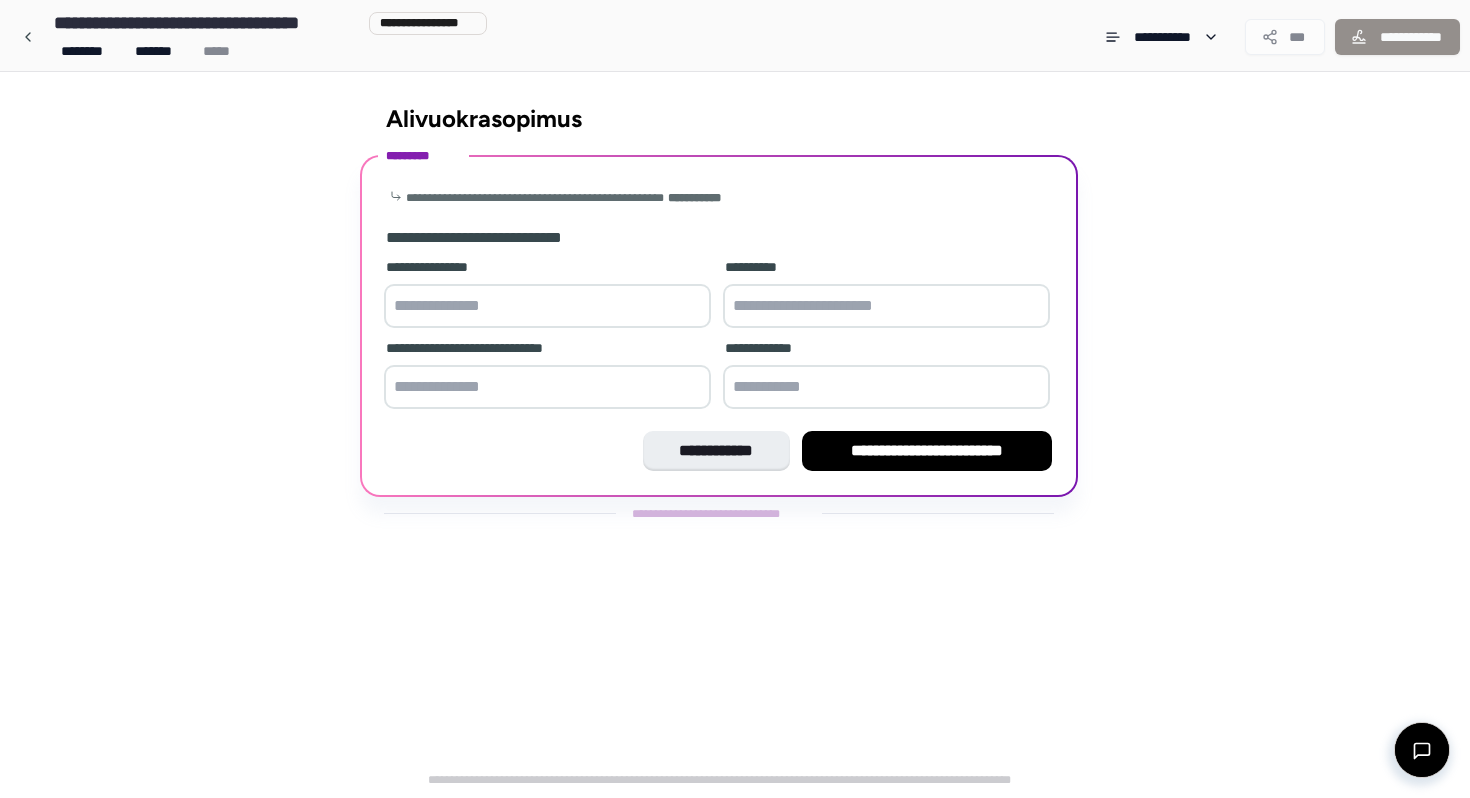 click at bounding box center (547, 306) 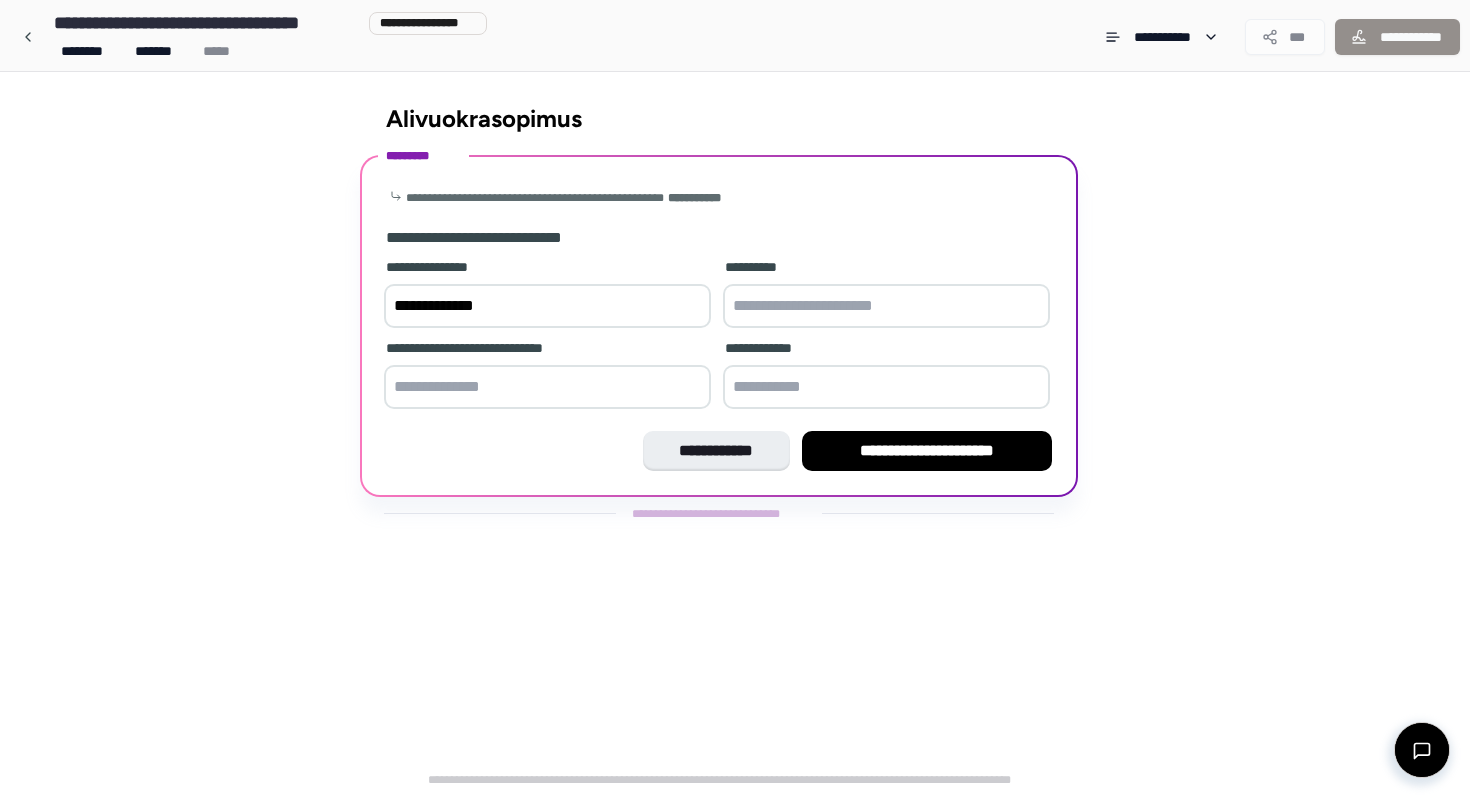 type on "**********" 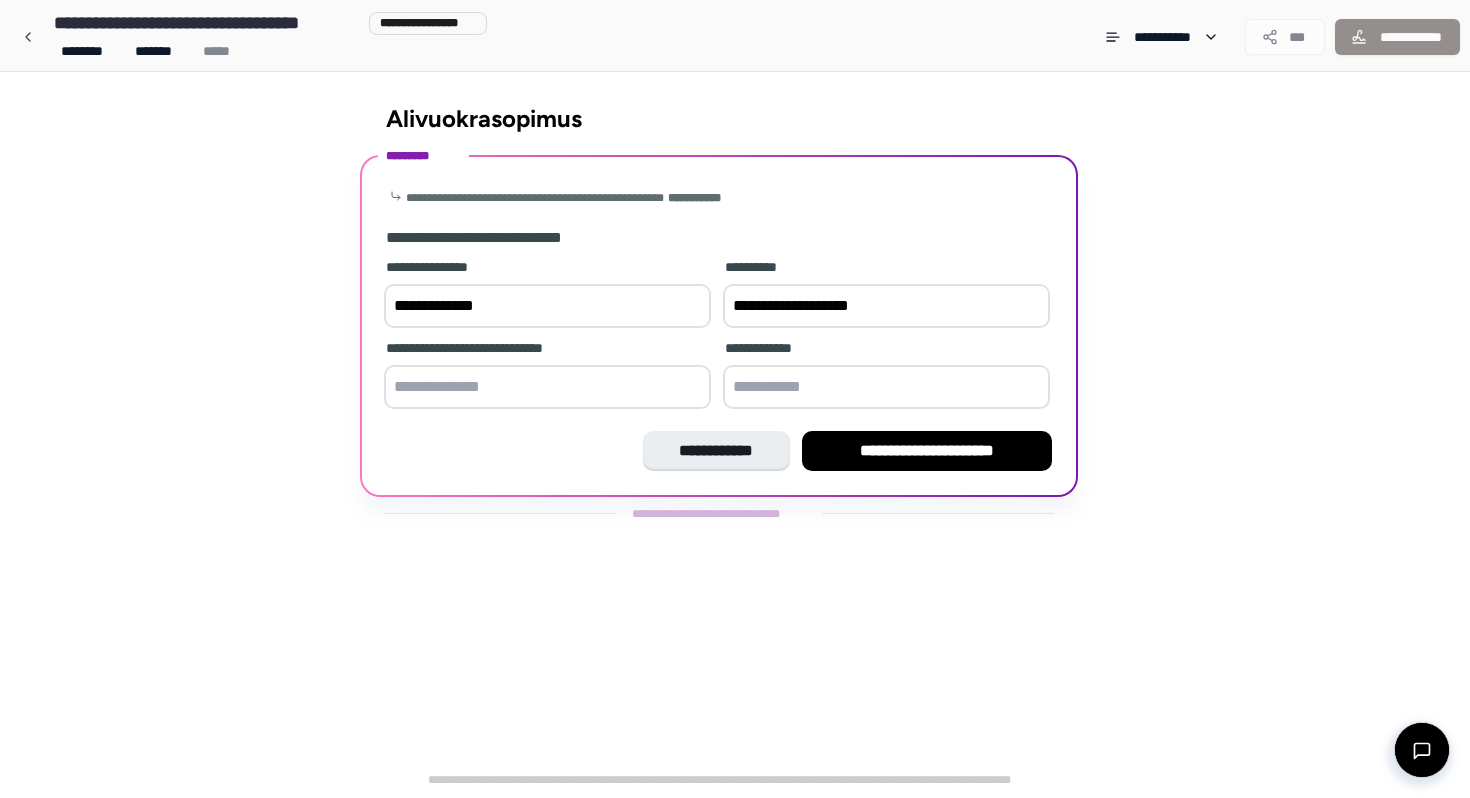 type on "**********" 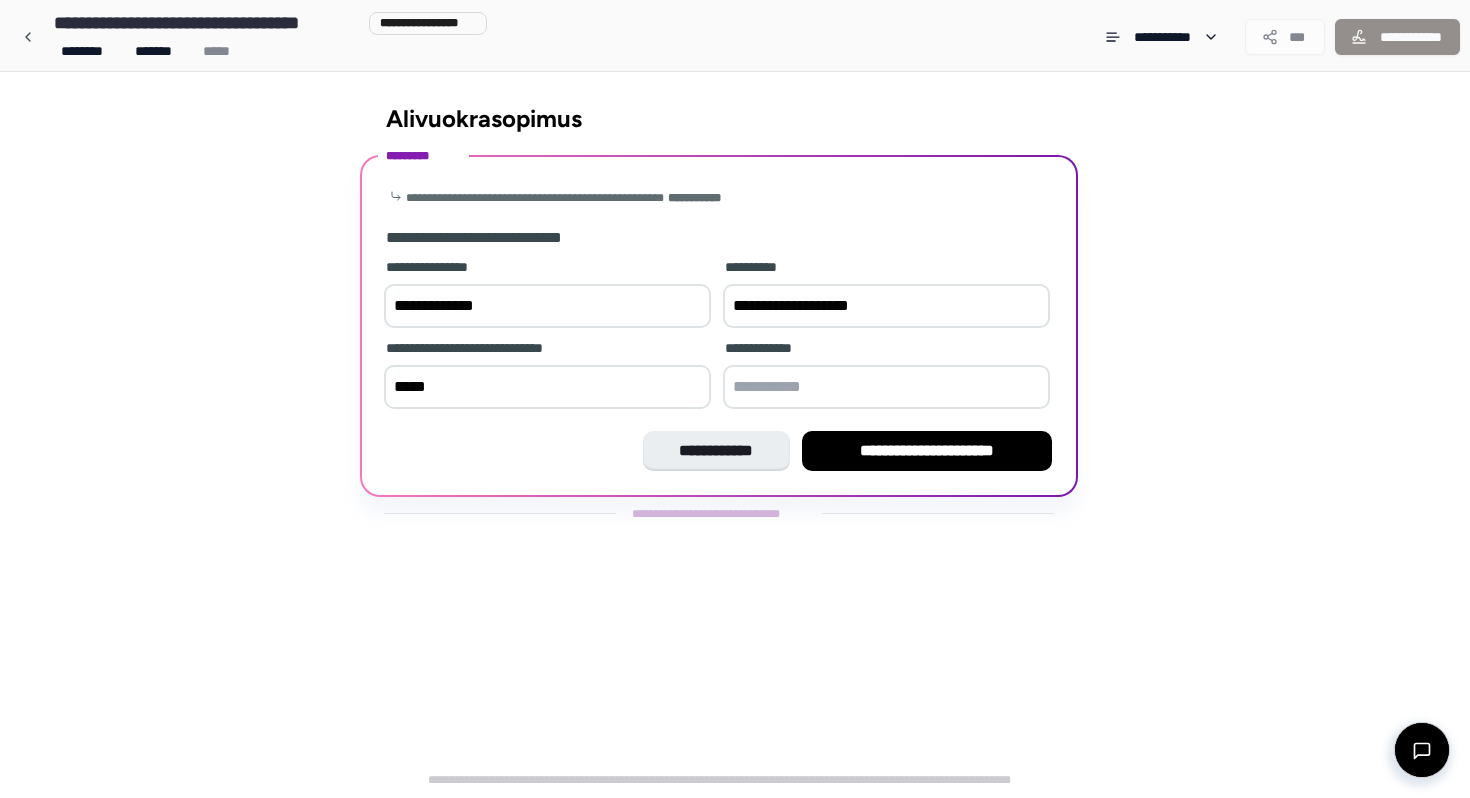 type on "*****" 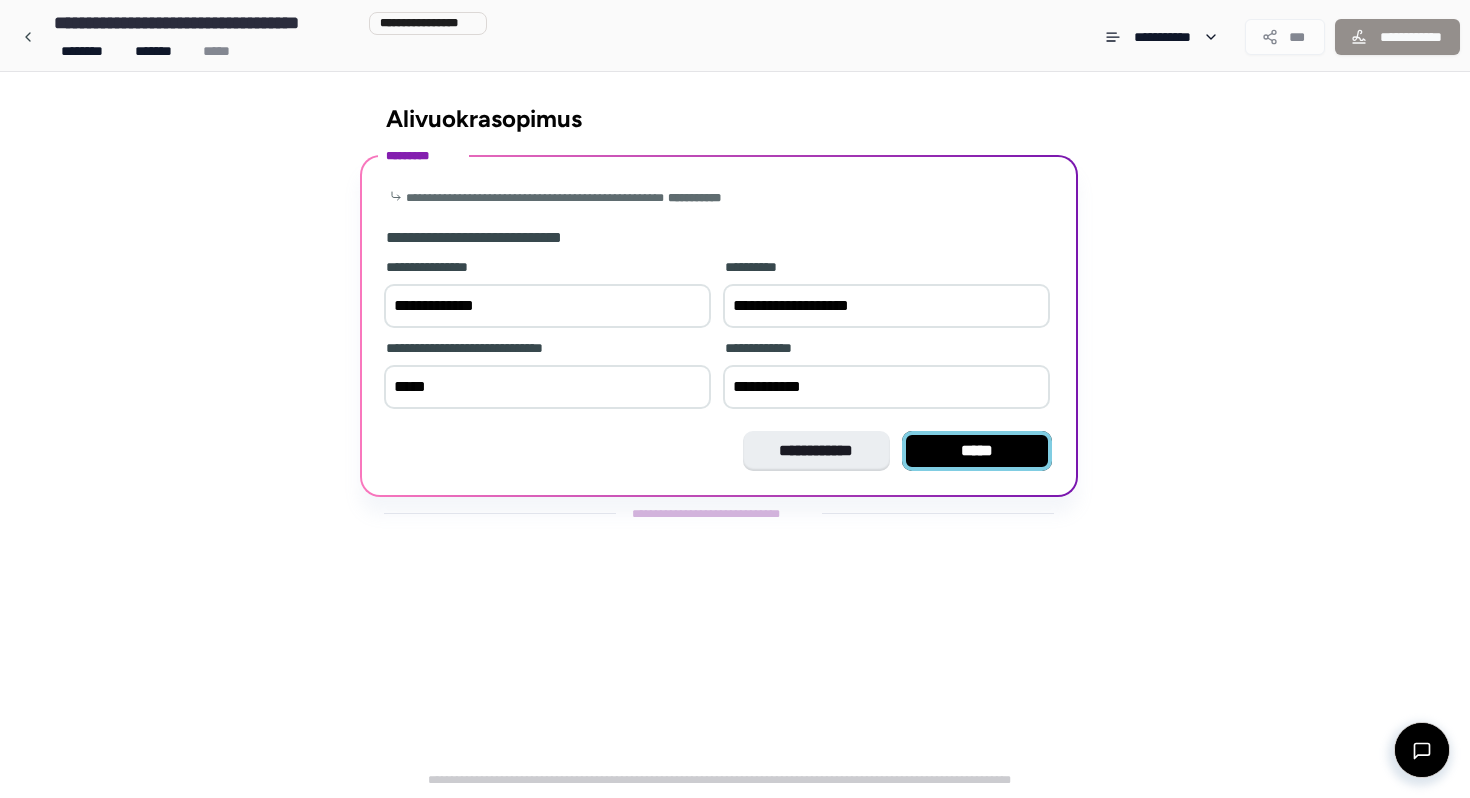 type on "**********" 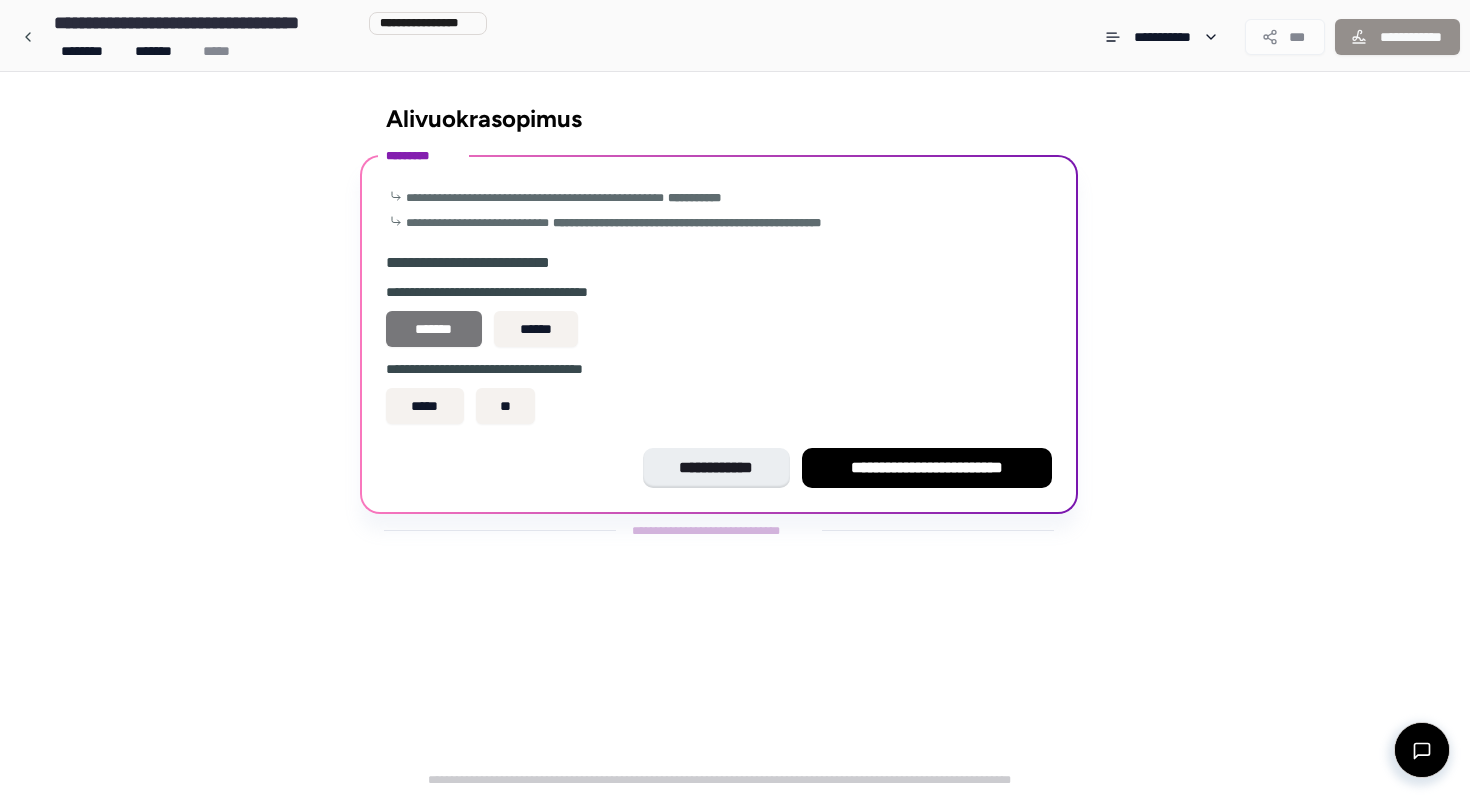 click on "*******" at bounding box center [434, 329] 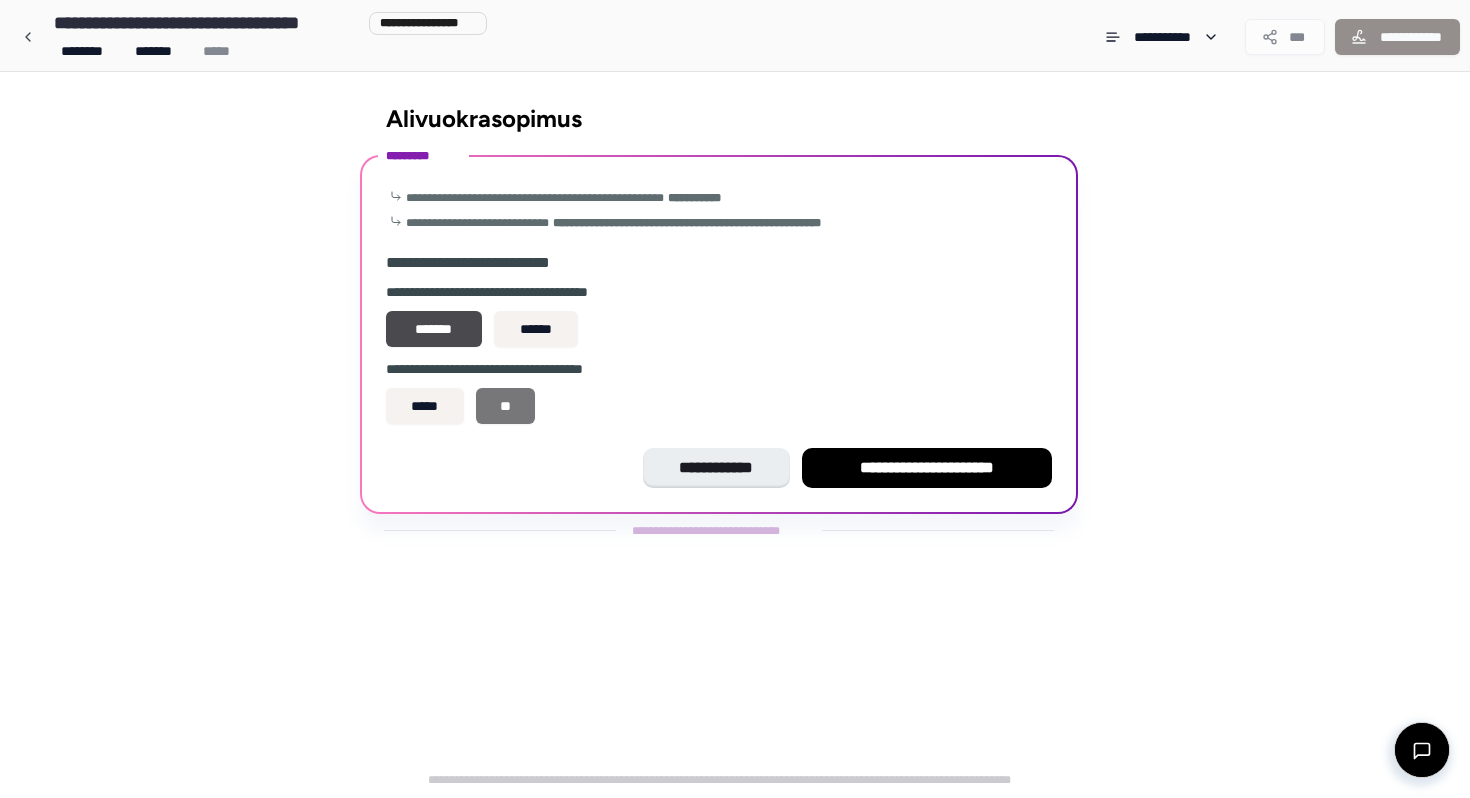 click on "**" at bounding box center (506, 406) 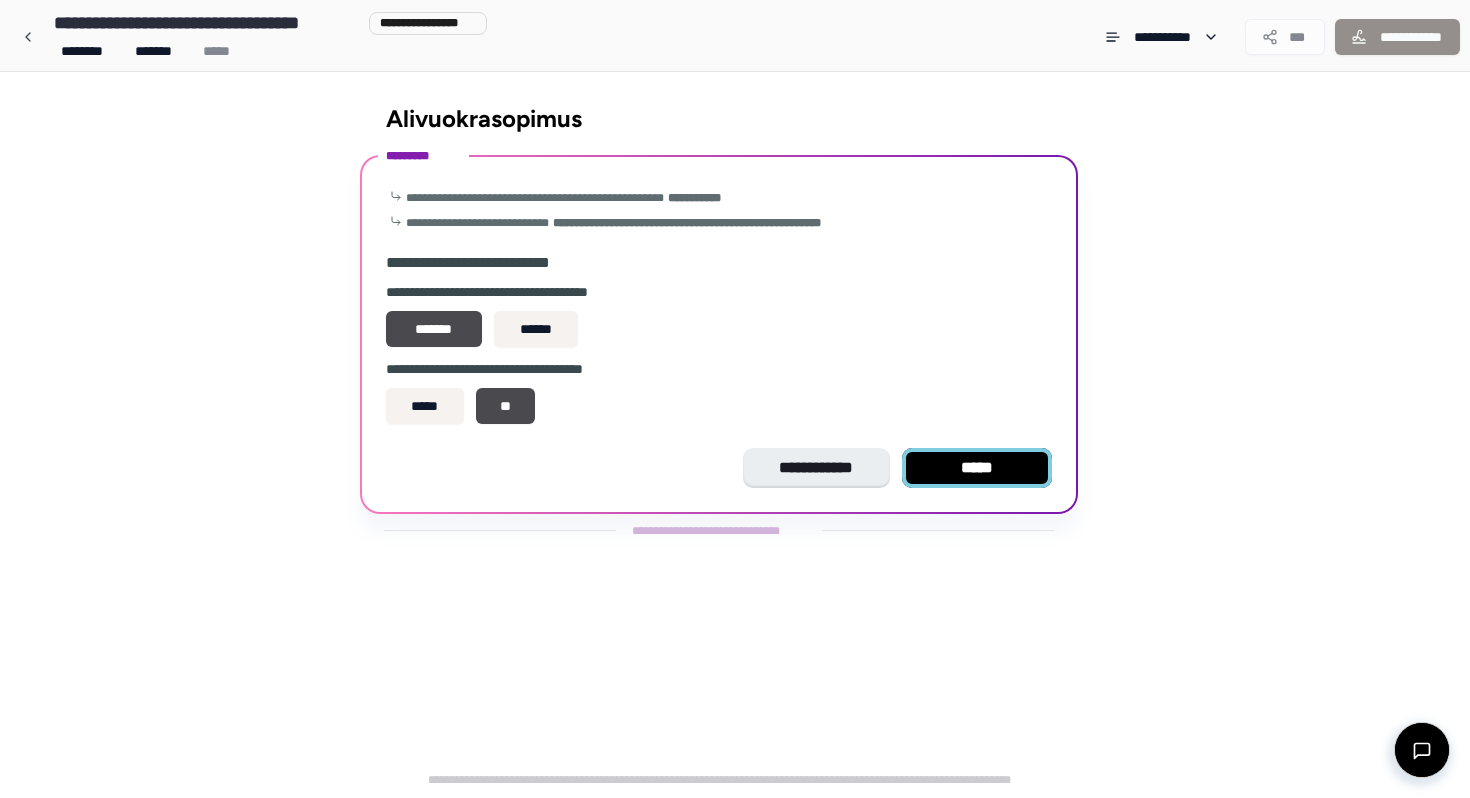 click on "*****" at bounding box center [977, 468] 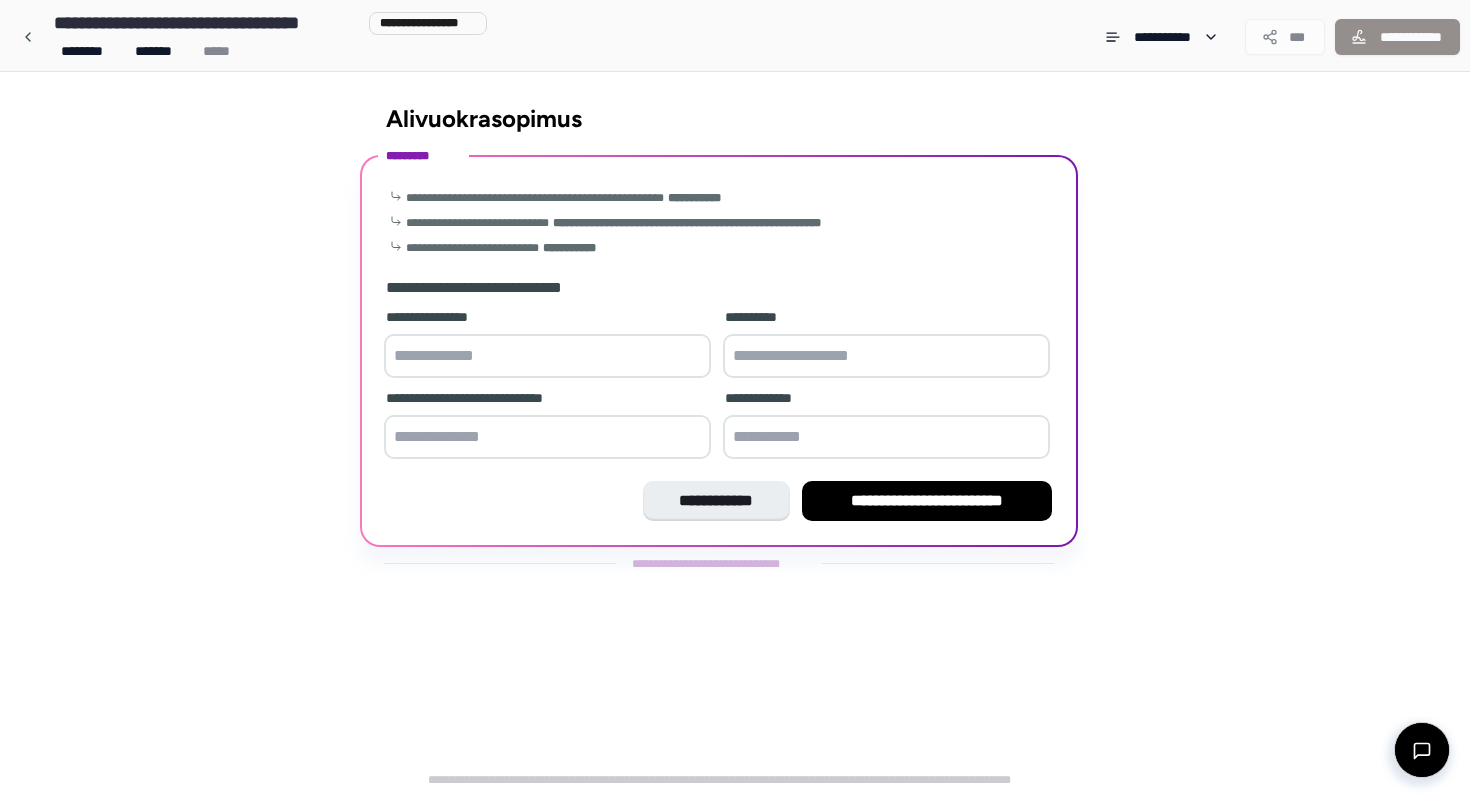 click at bounding box center (547, 356) 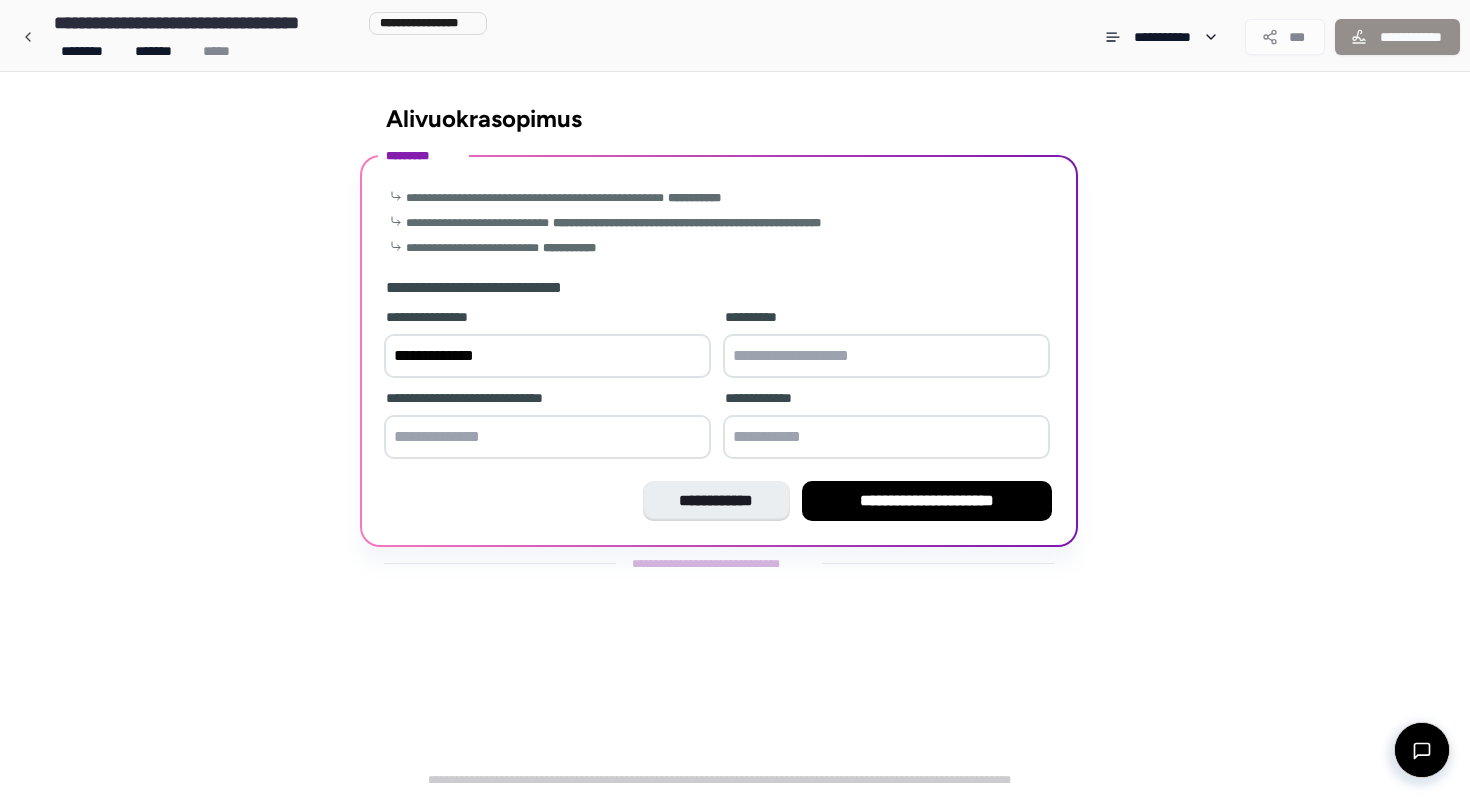 type on "**********" 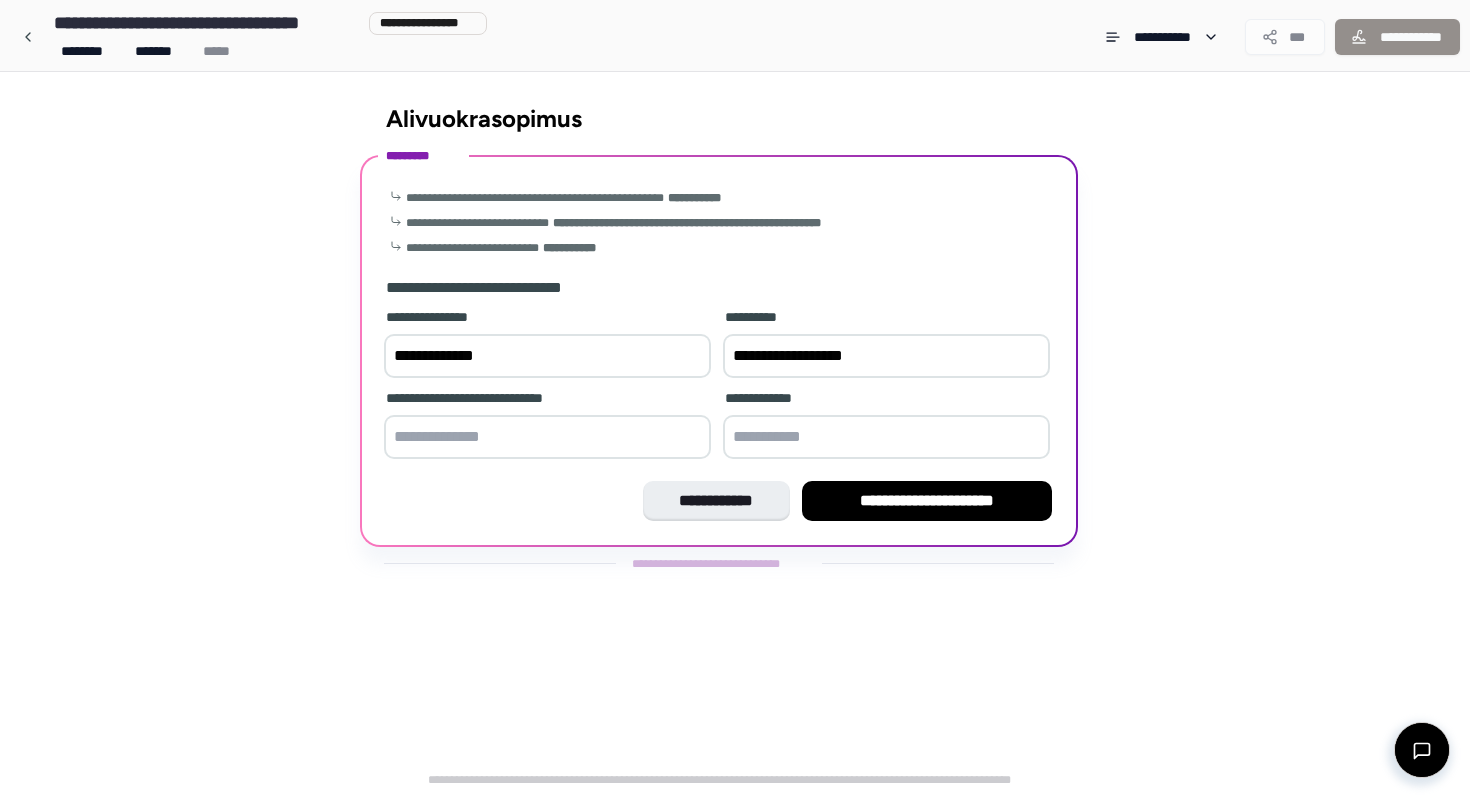 type on "**********" 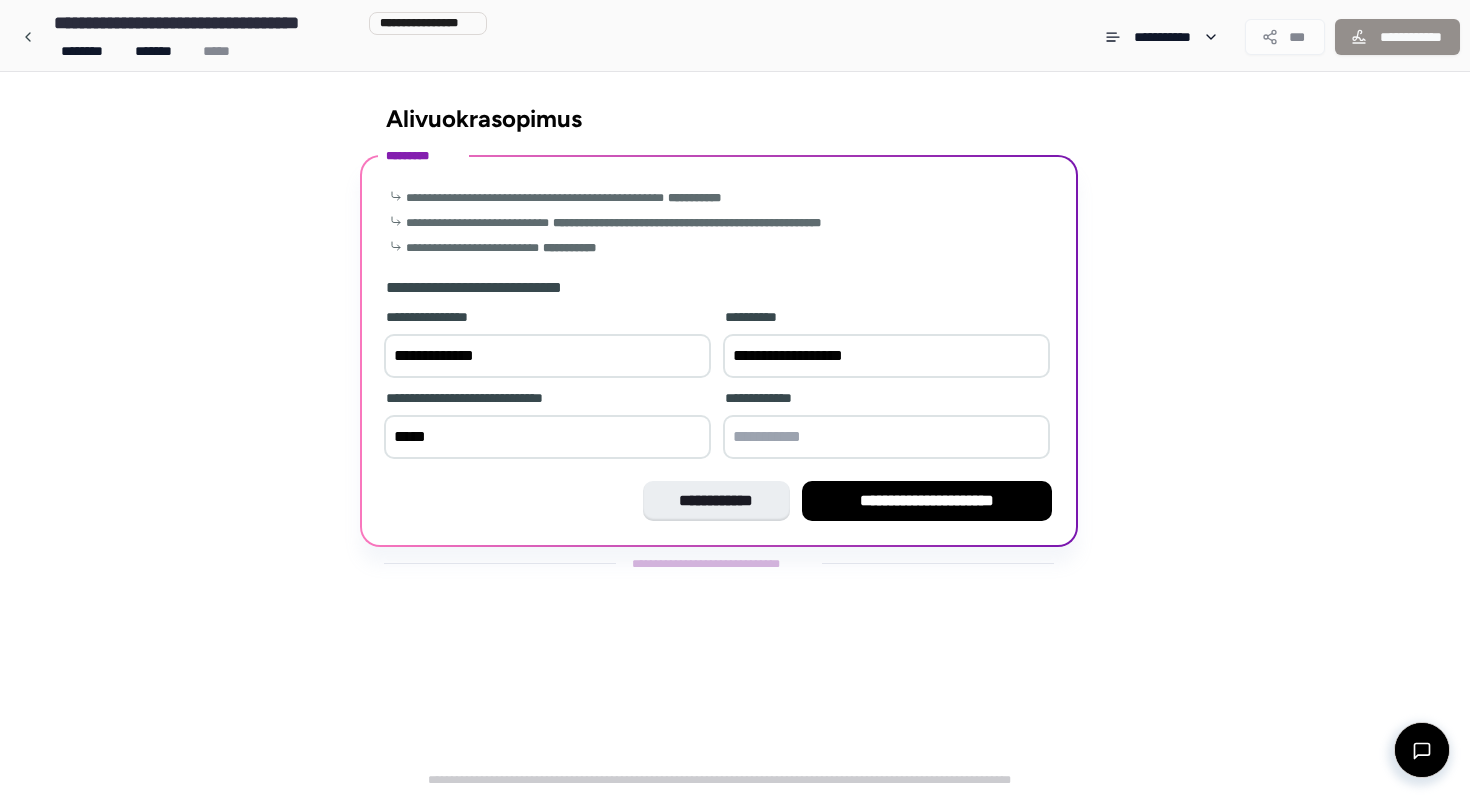 type on "*****" 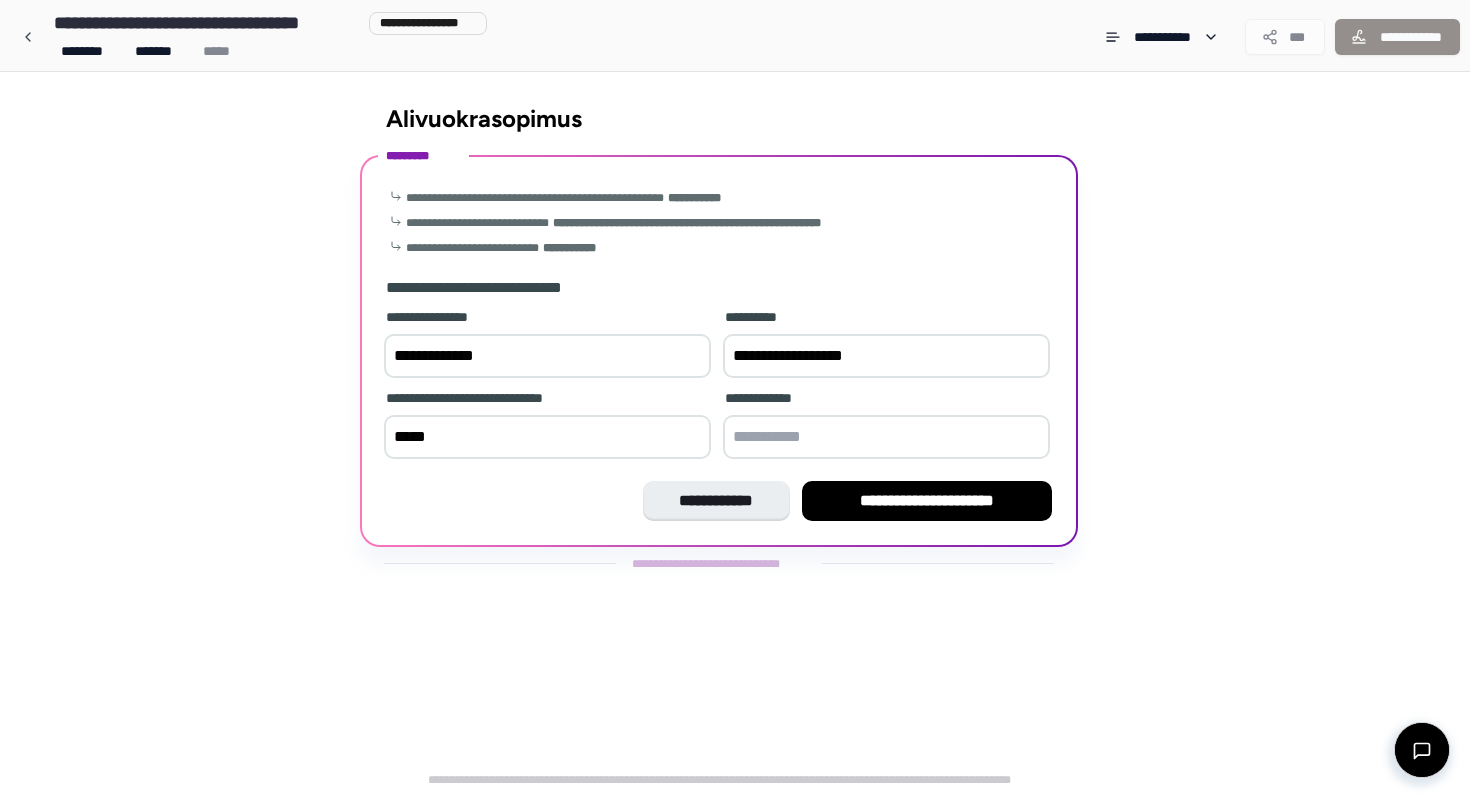 click at bounding box center [886, 437] 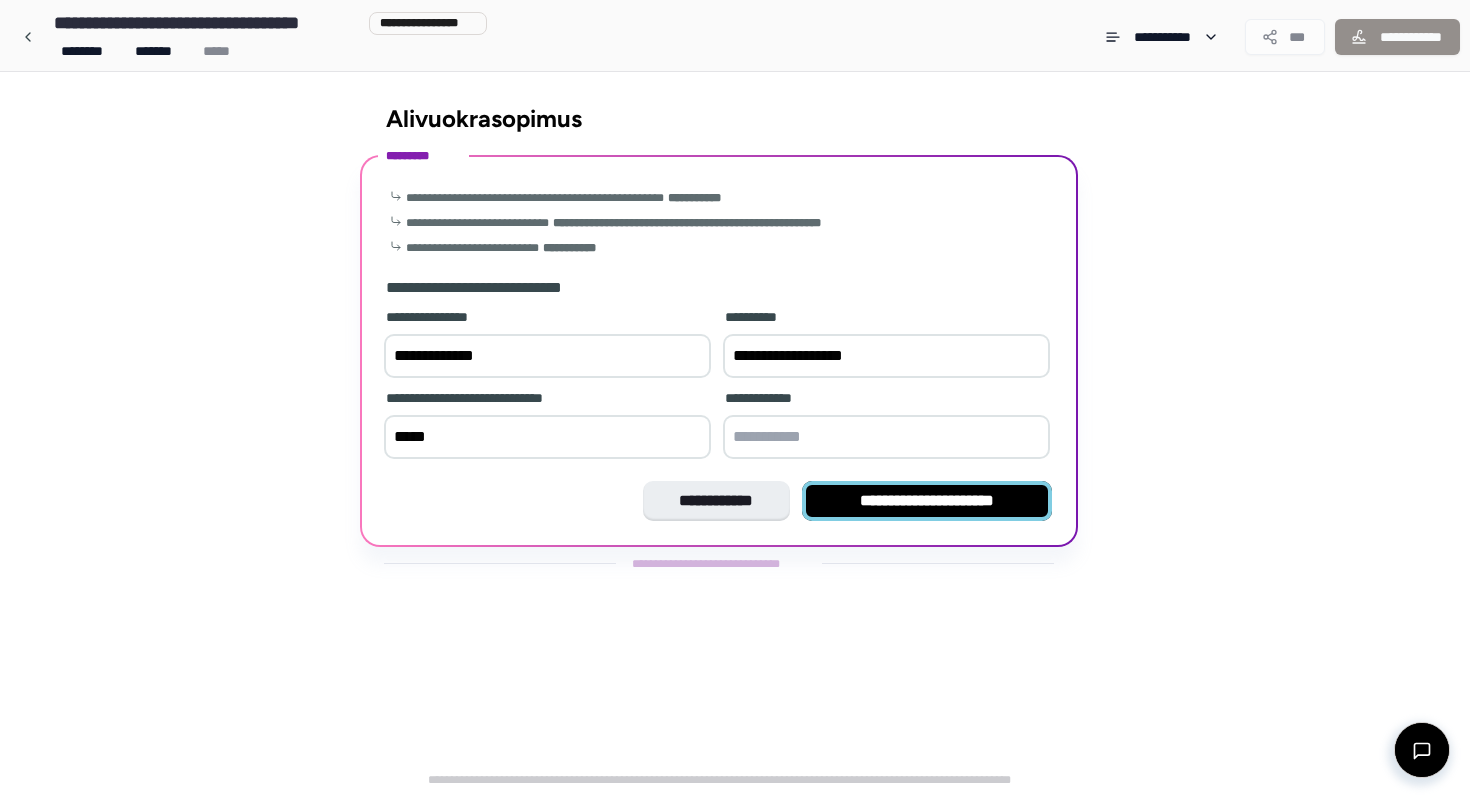 click on "**********" at bounding box center [927, 501] 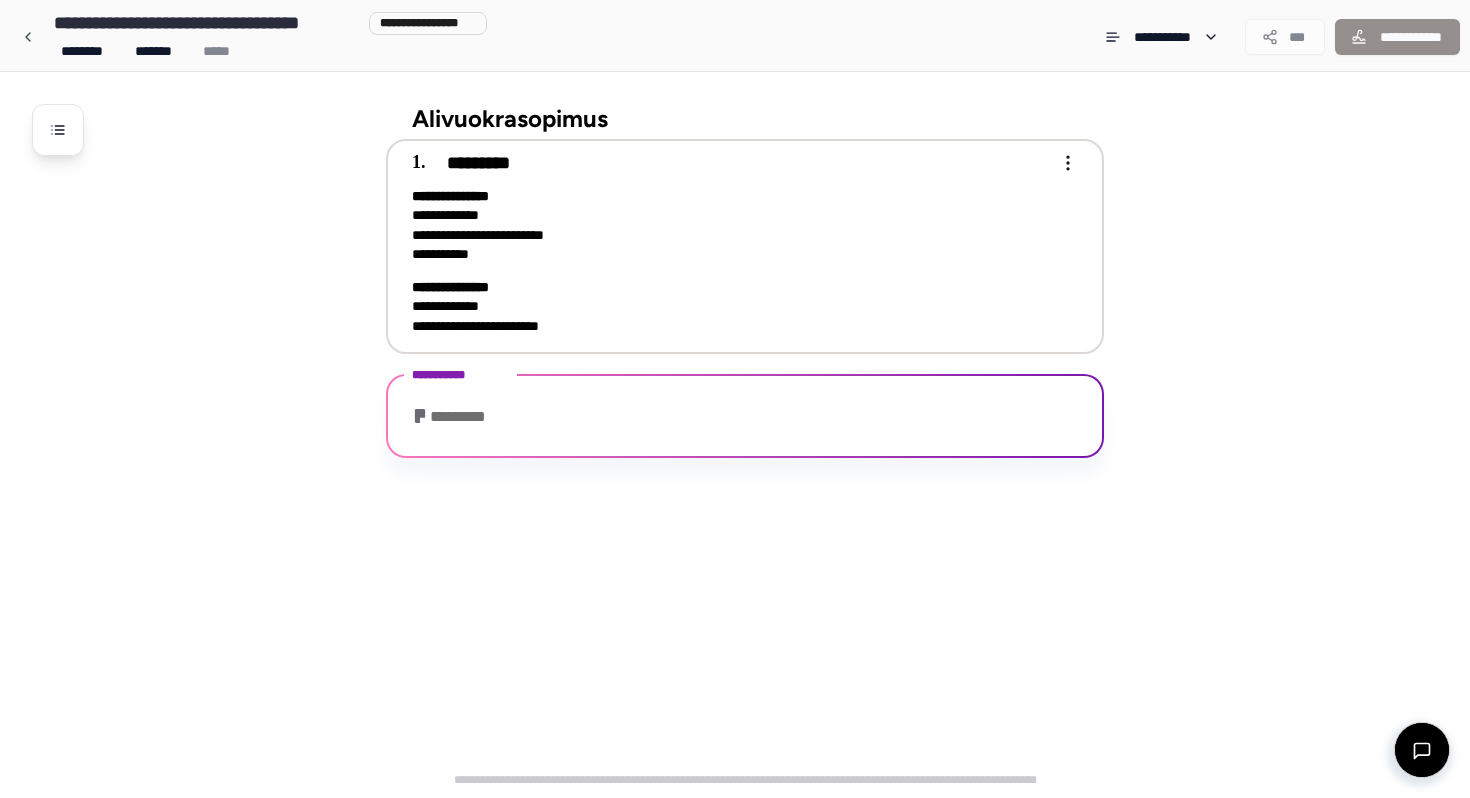 scroll, scrollTop: 43, scrollLeft: 0, axis: vertical 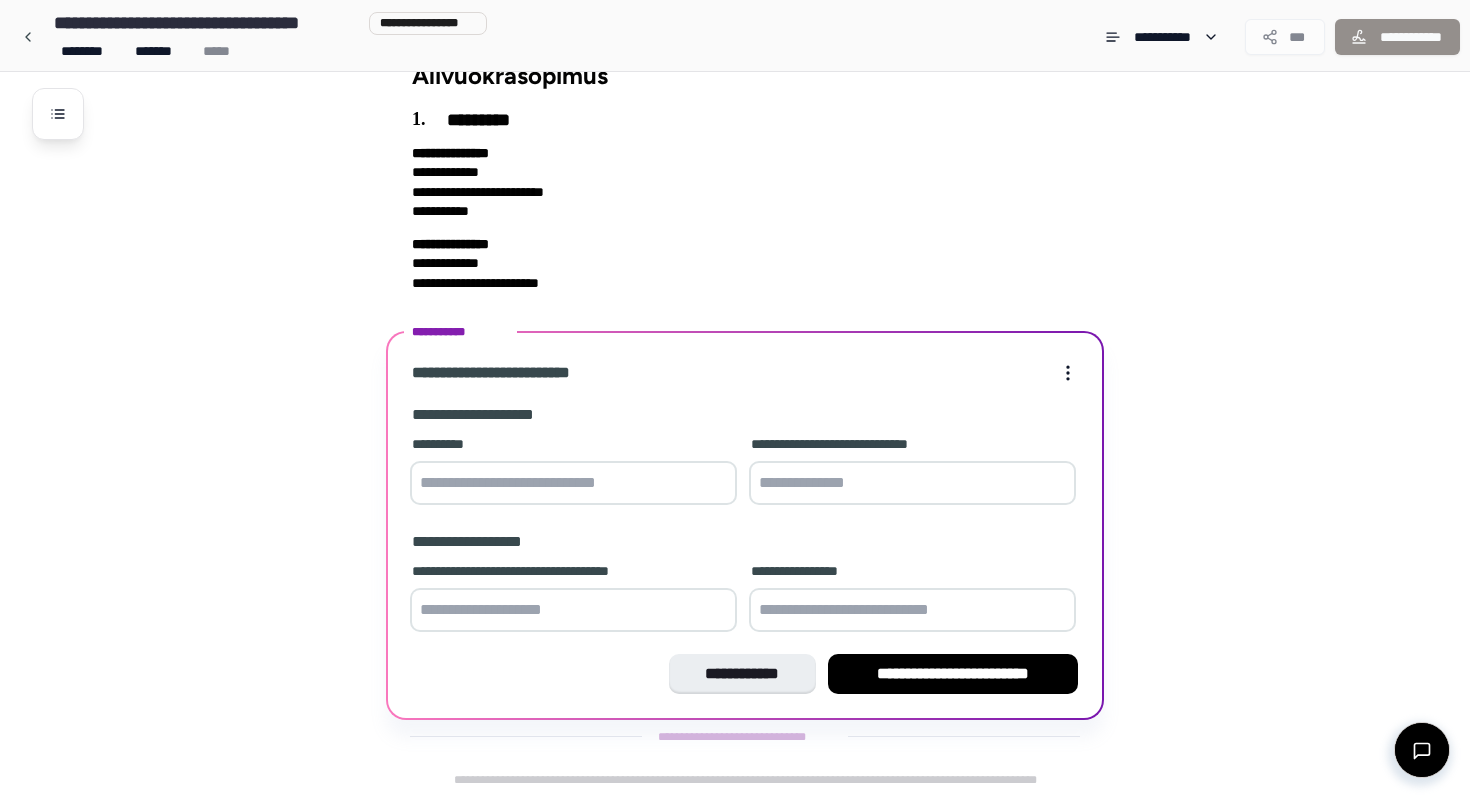 click at bounding box center [573, 483] 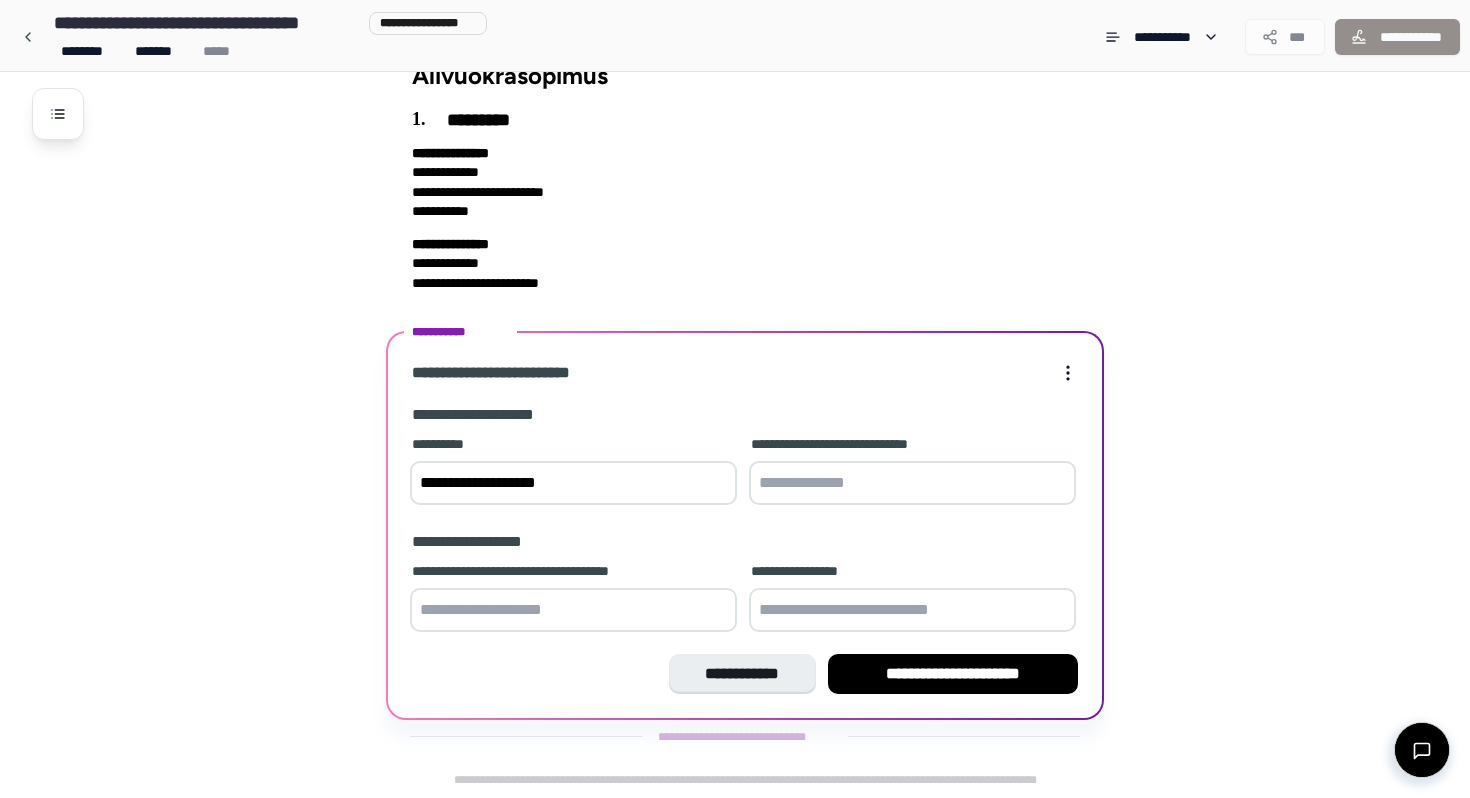 type on "**********" 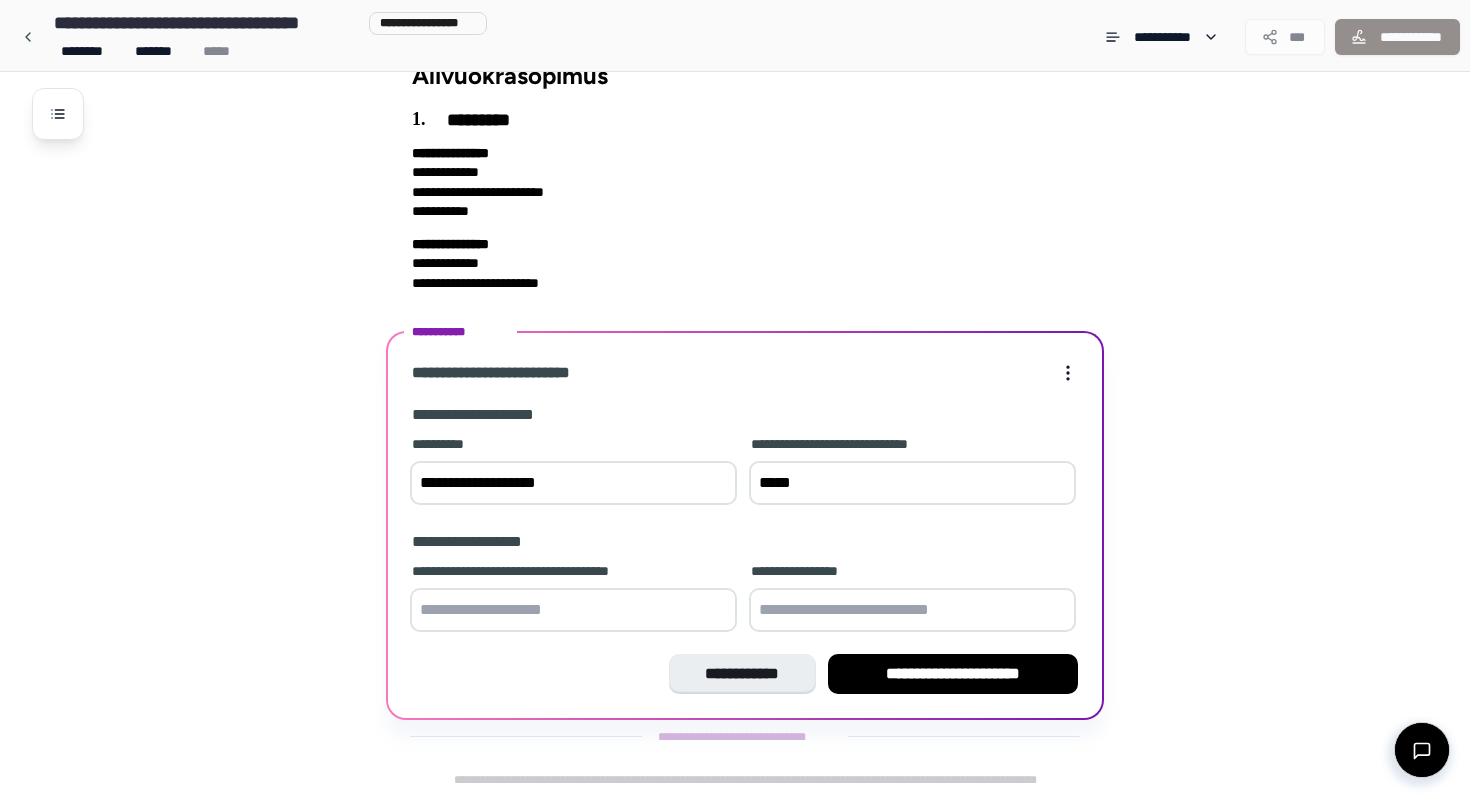 type on "*****" 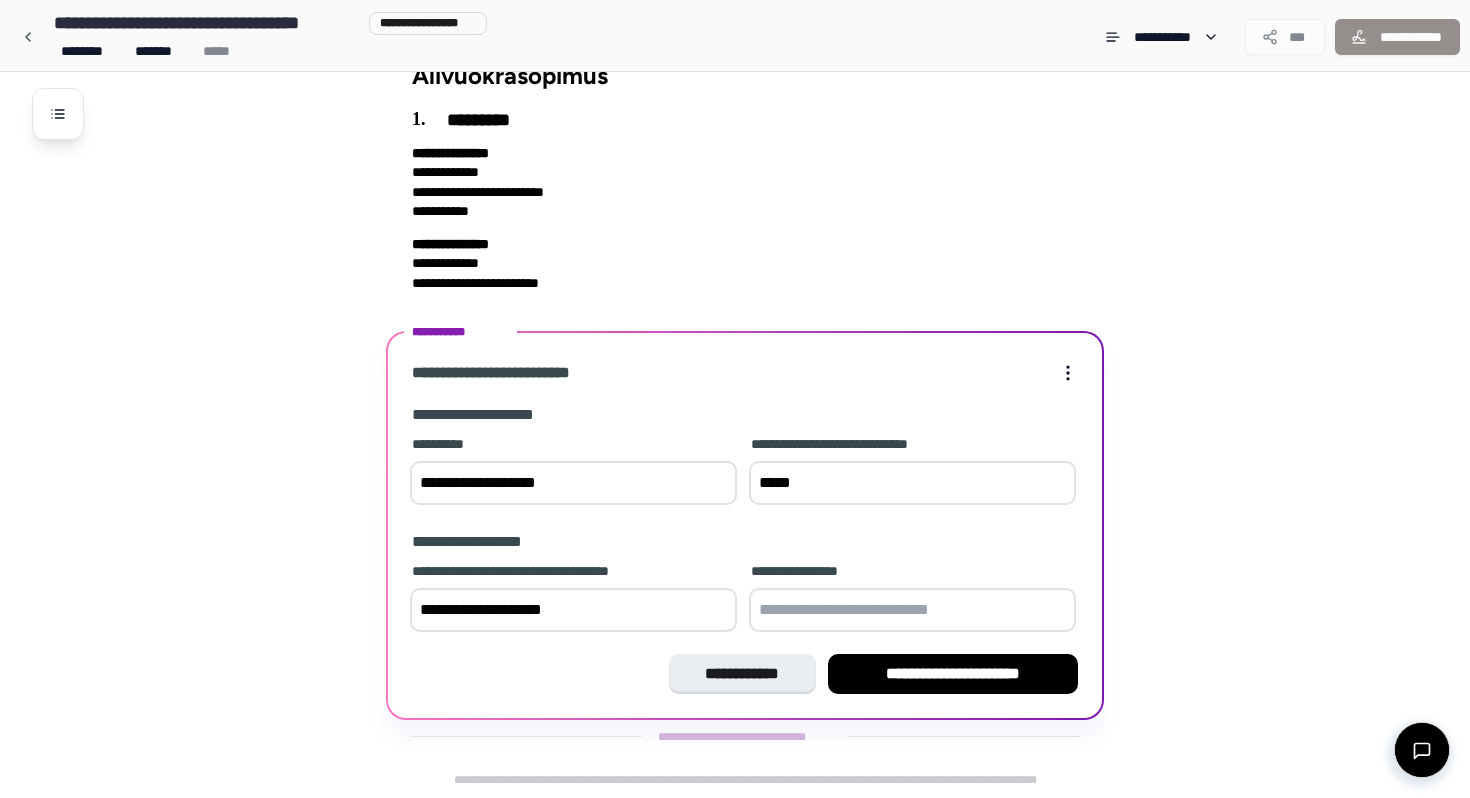 type on "**********" 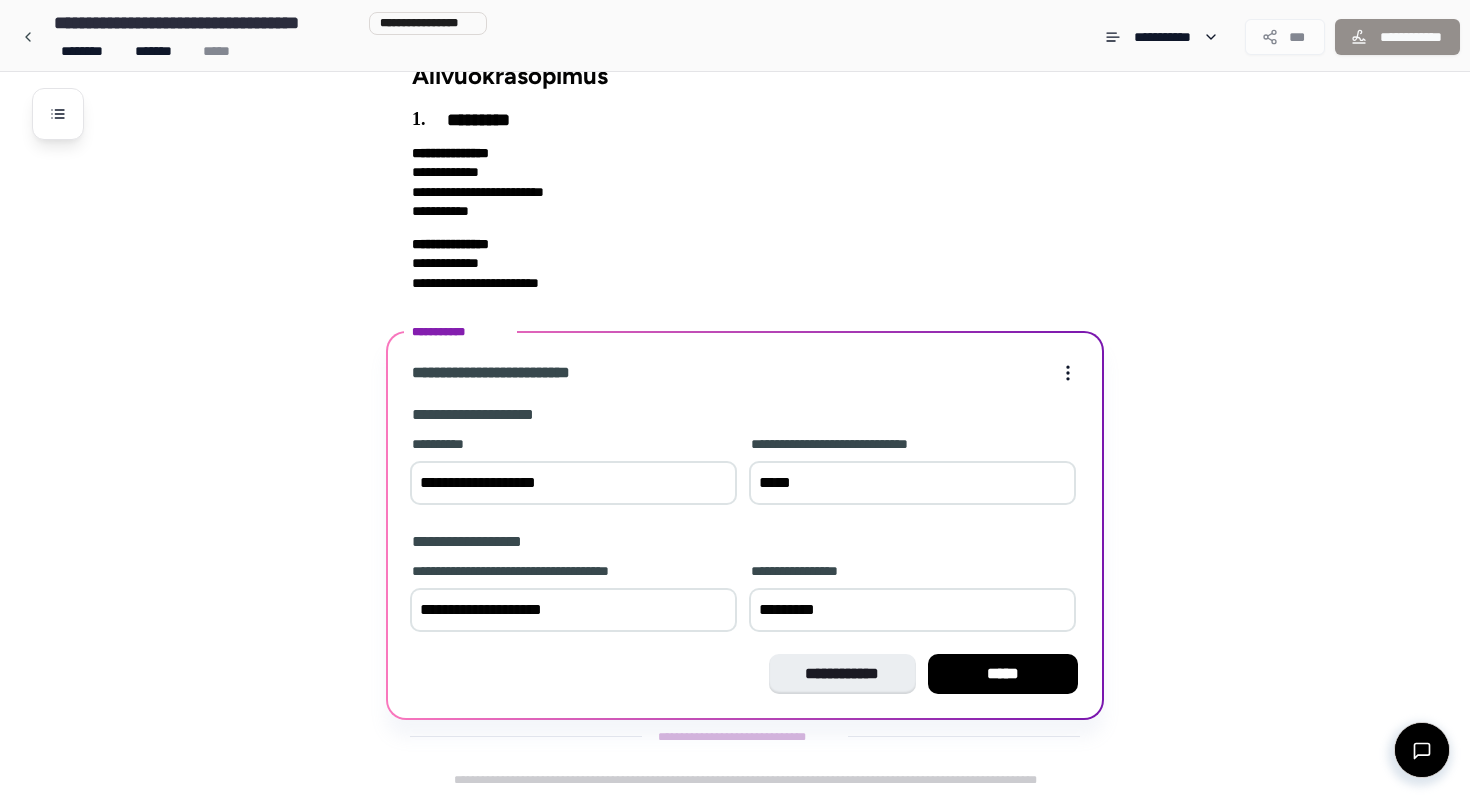 click on "********" at bounding box center [912, 610] 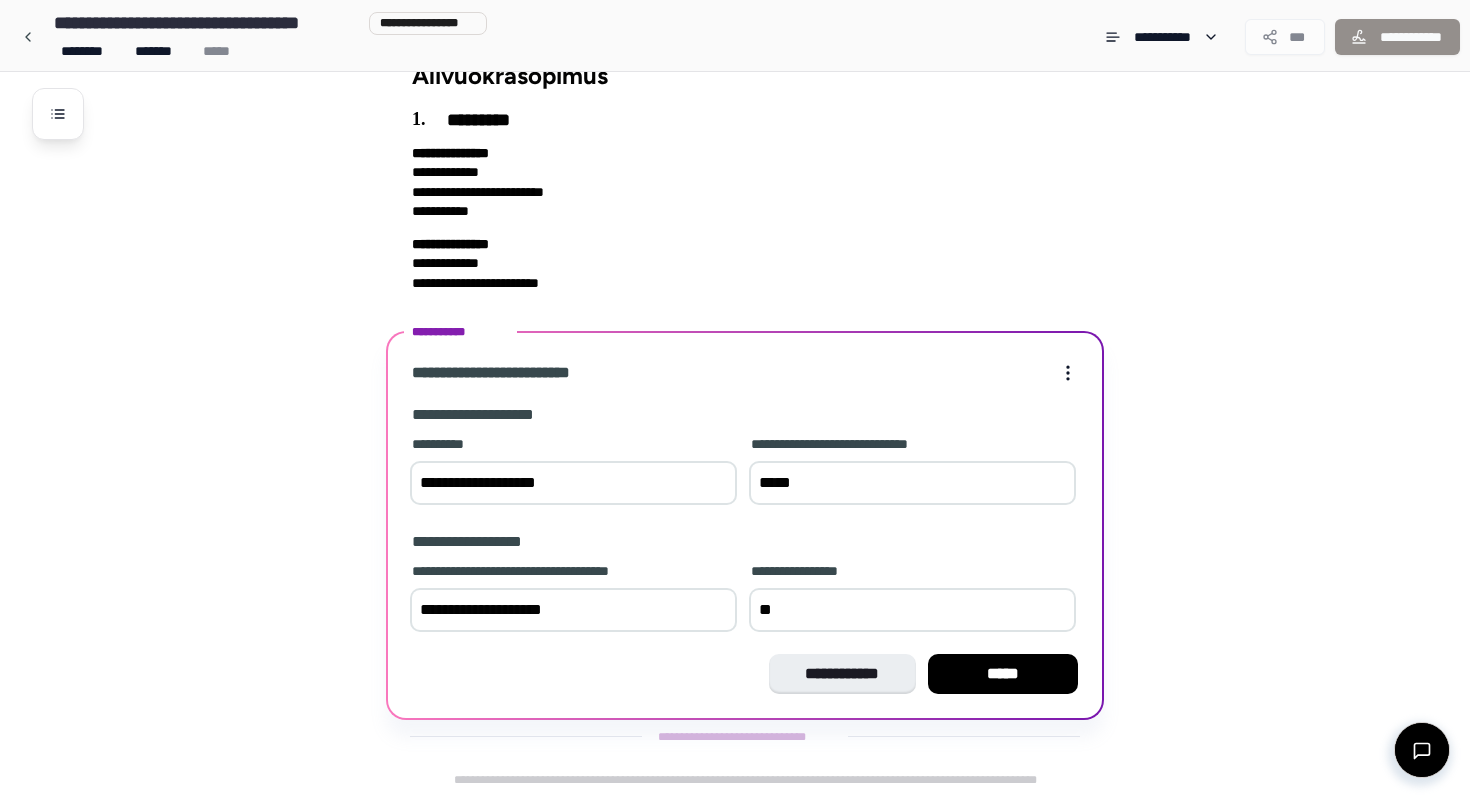 click on "*" at bounding box center [912, 610] 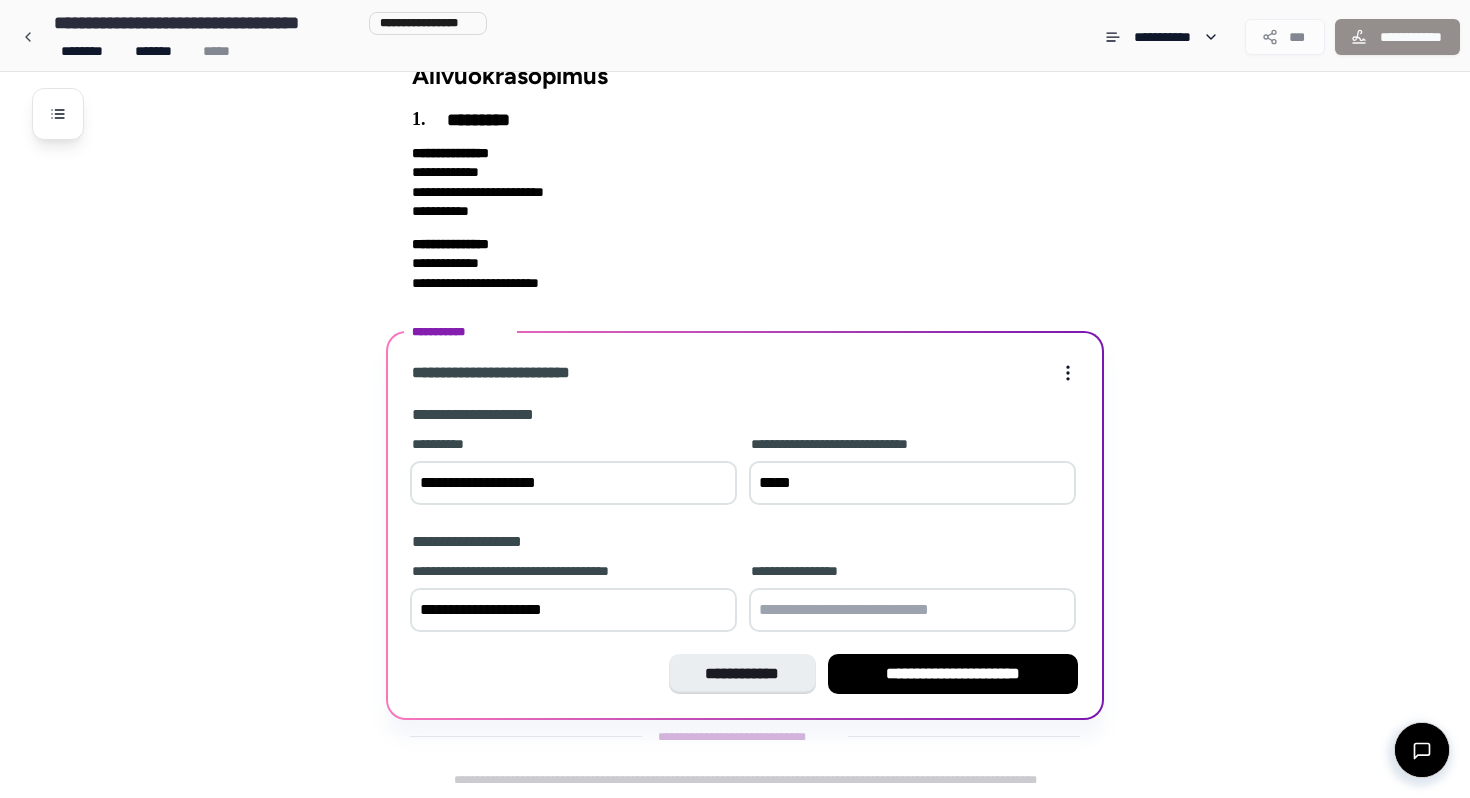 paste on "*******" 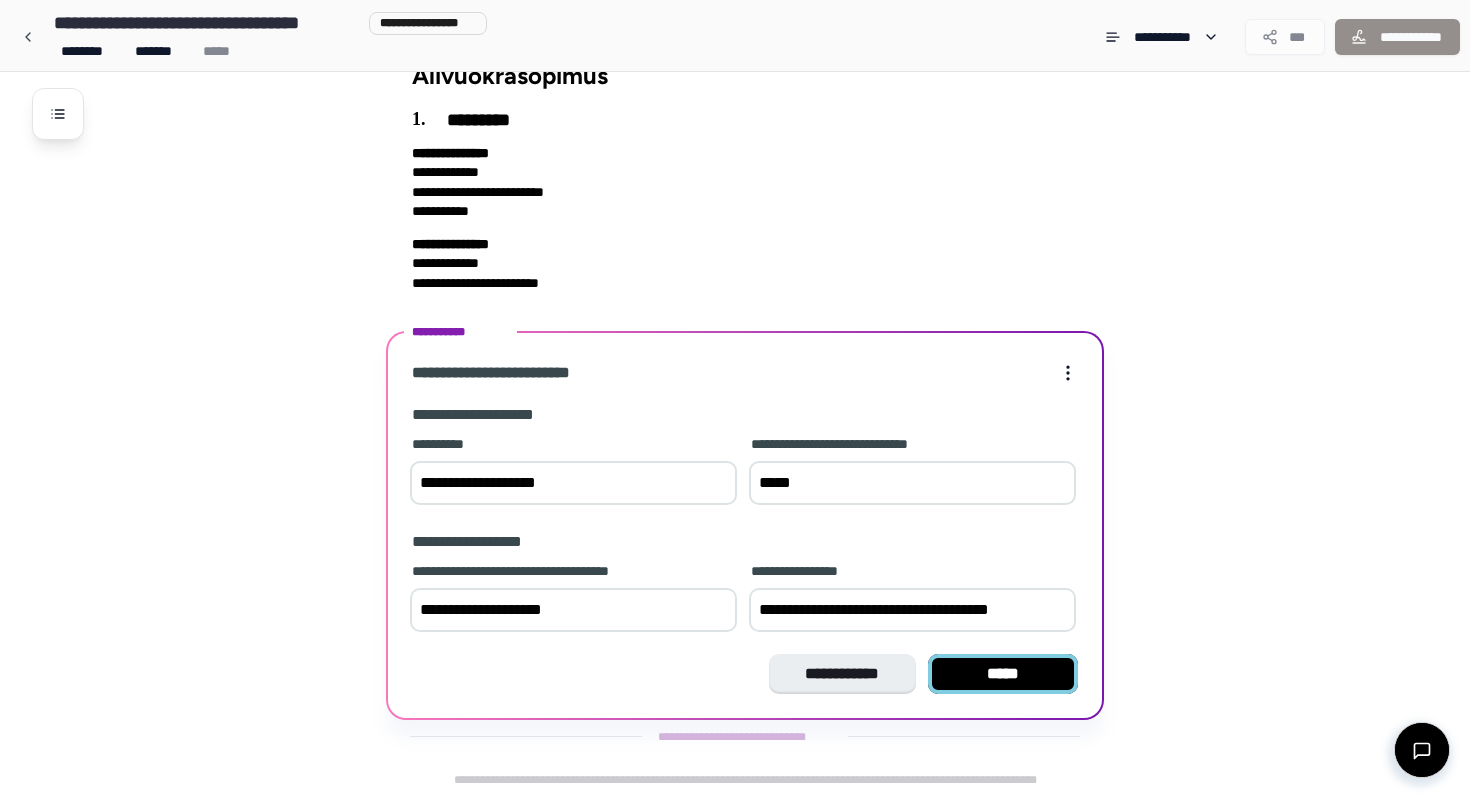 type on "**********" 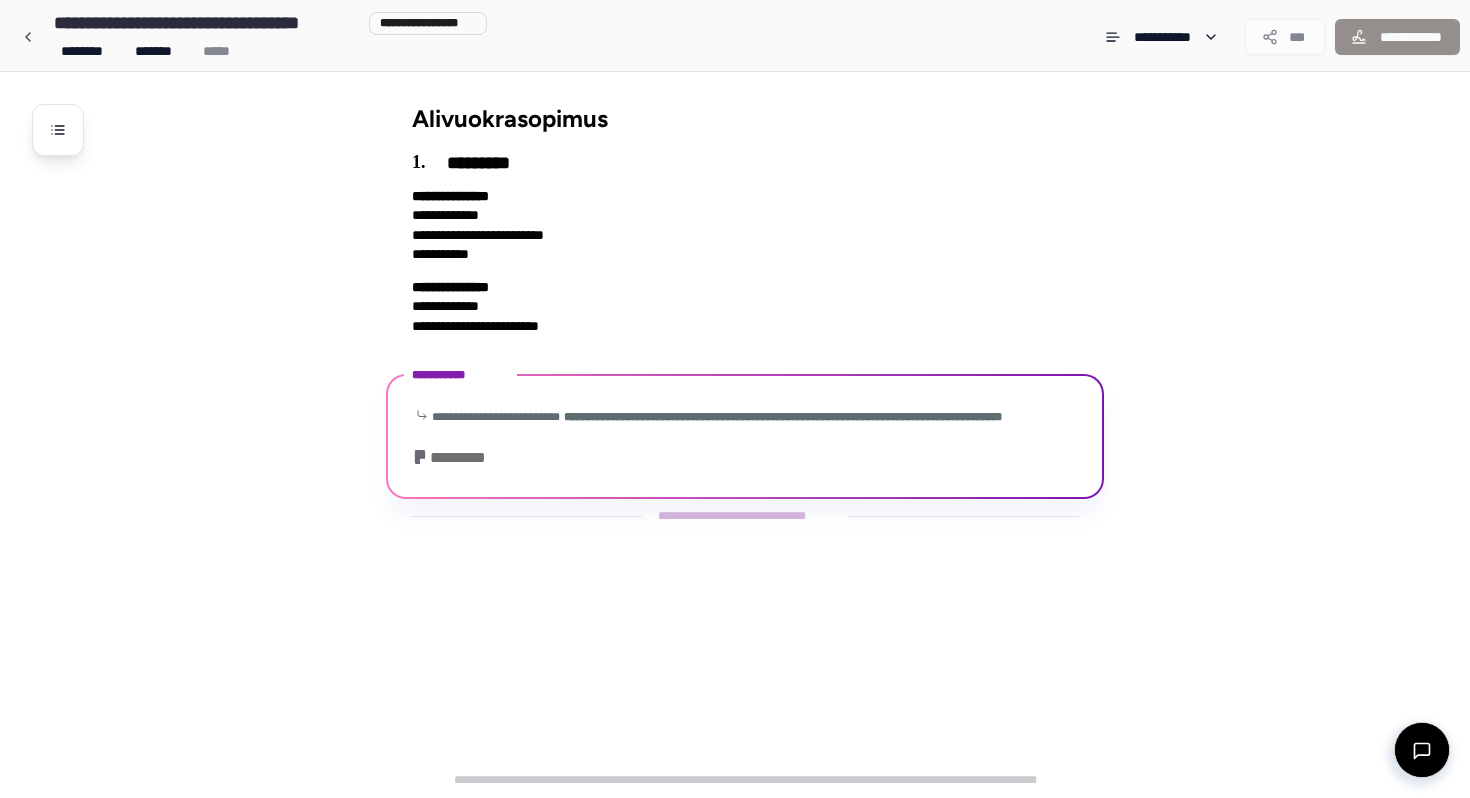 scroll, scrollTop: 0, scrollLeft: 0, axis: both 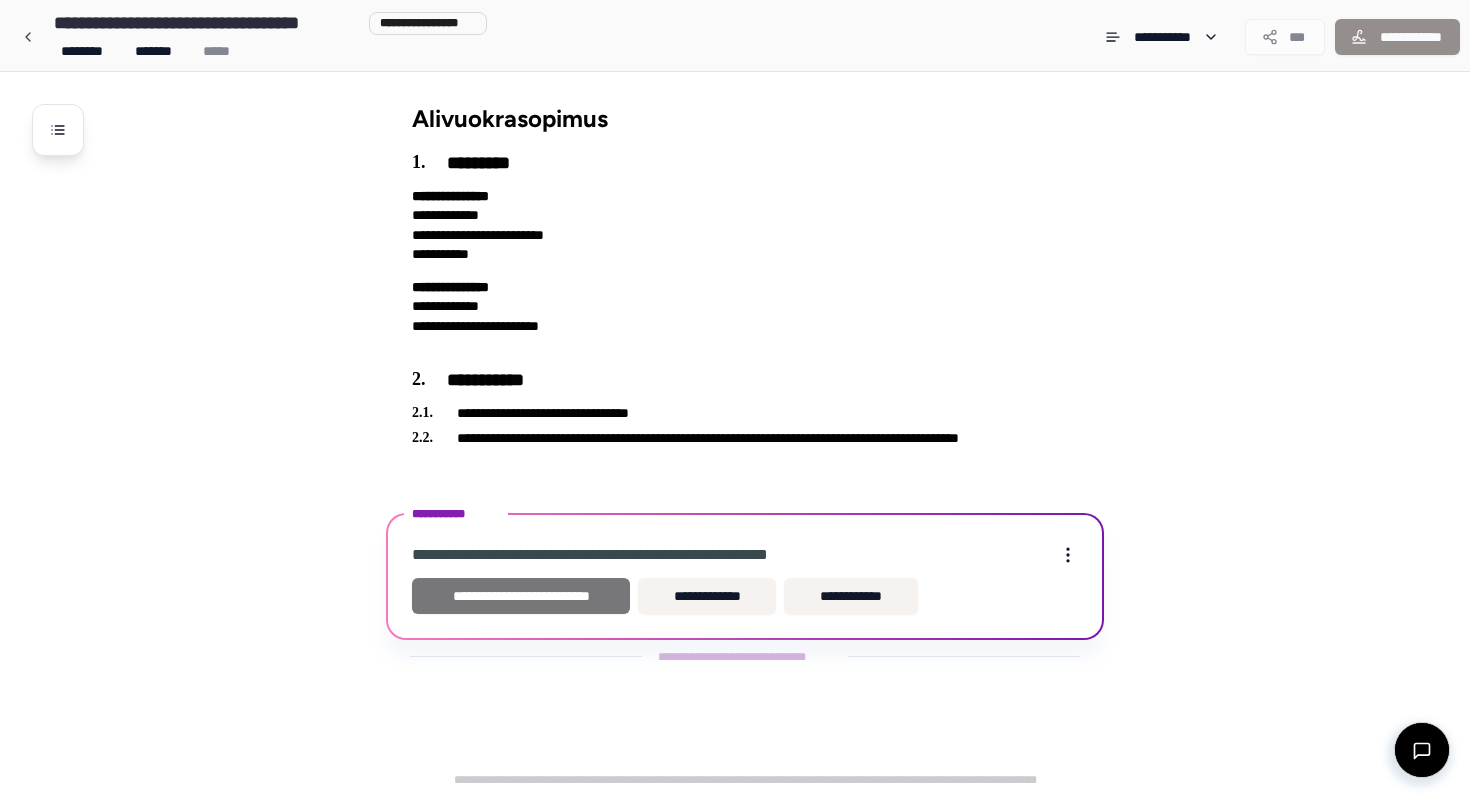 click on "**********" at bounding box center (521, 596) 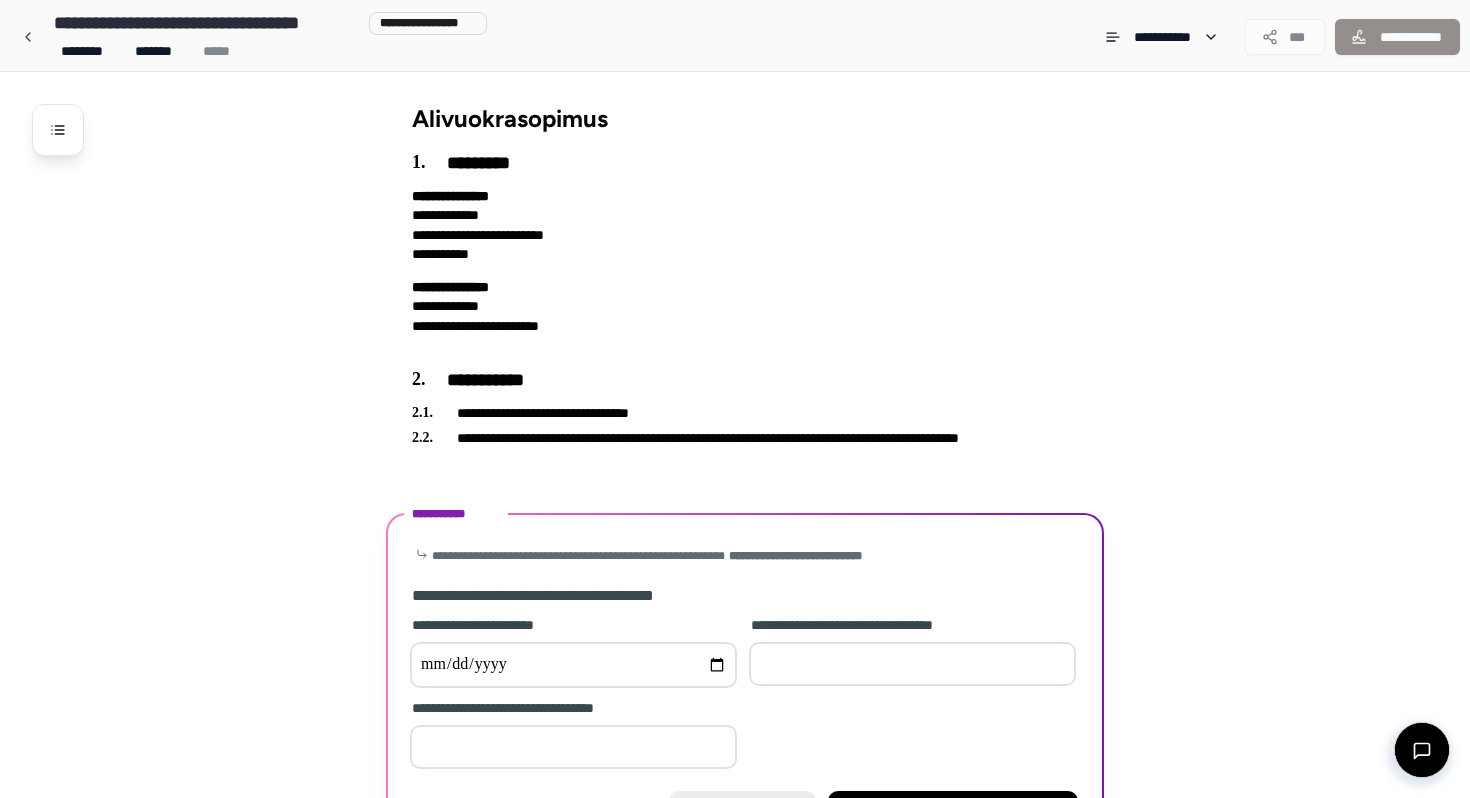 scroll, scrollTop: 137, scrollLeft: 0, axis: vertical 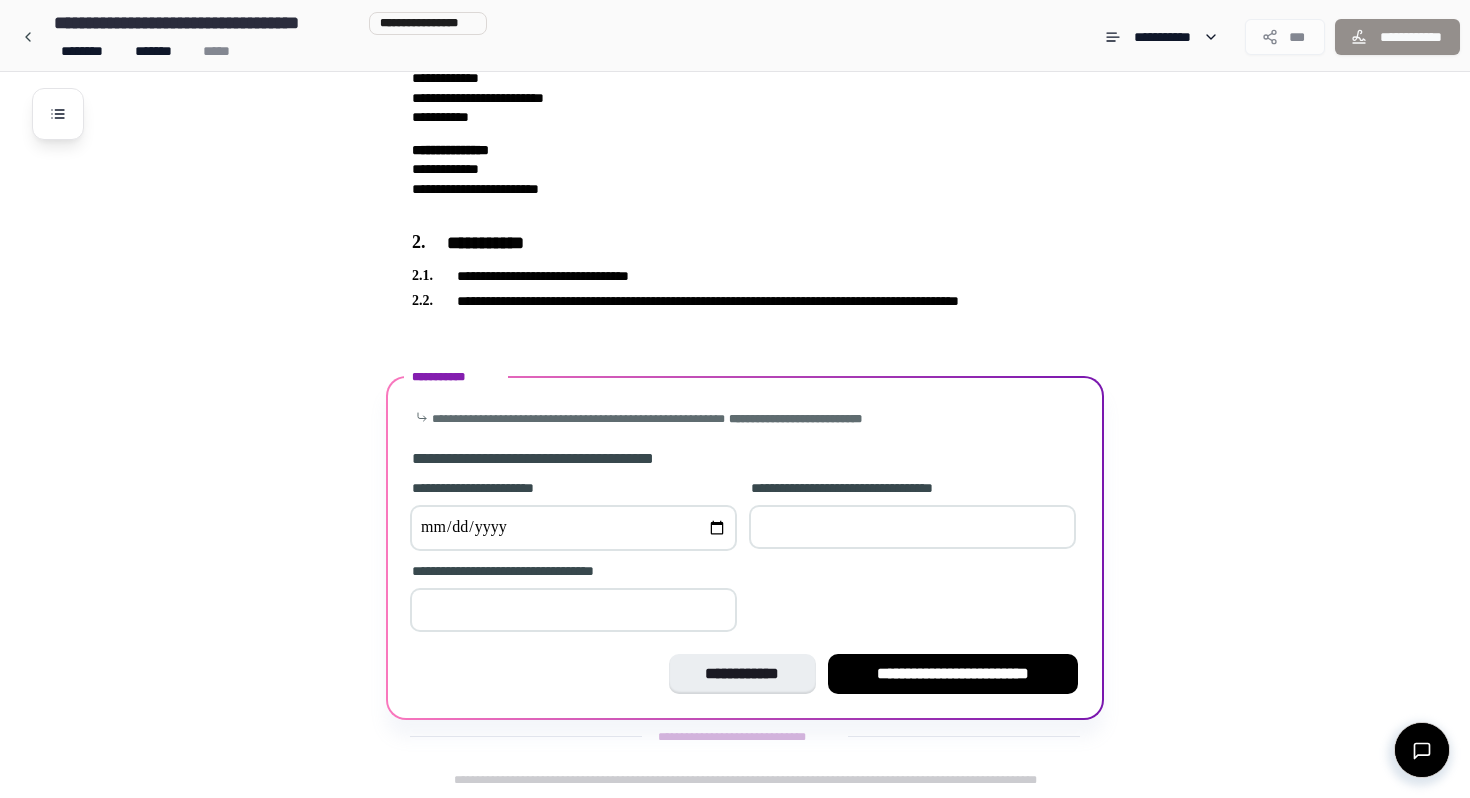click at bounding box center [573, 528] 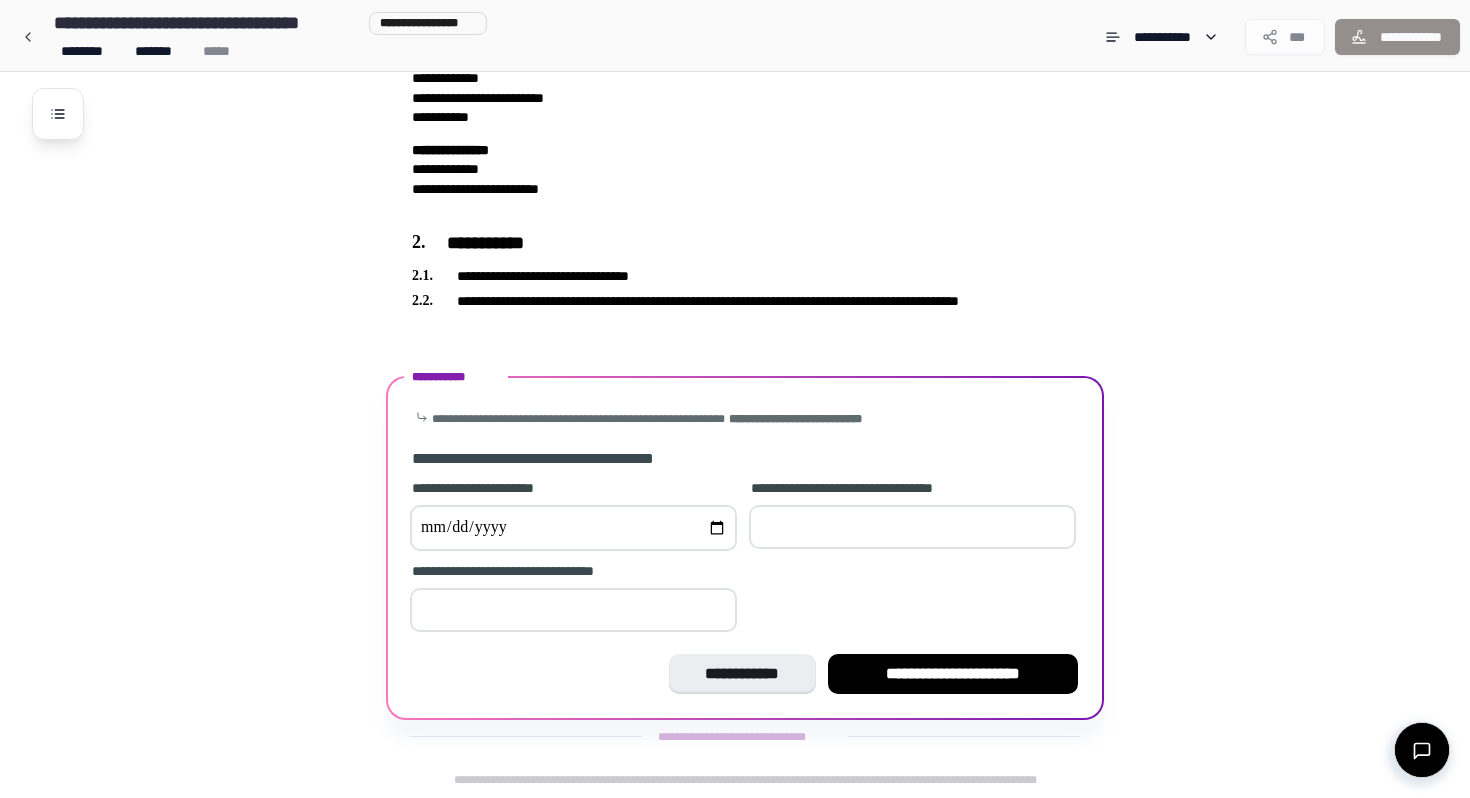 type on "*" 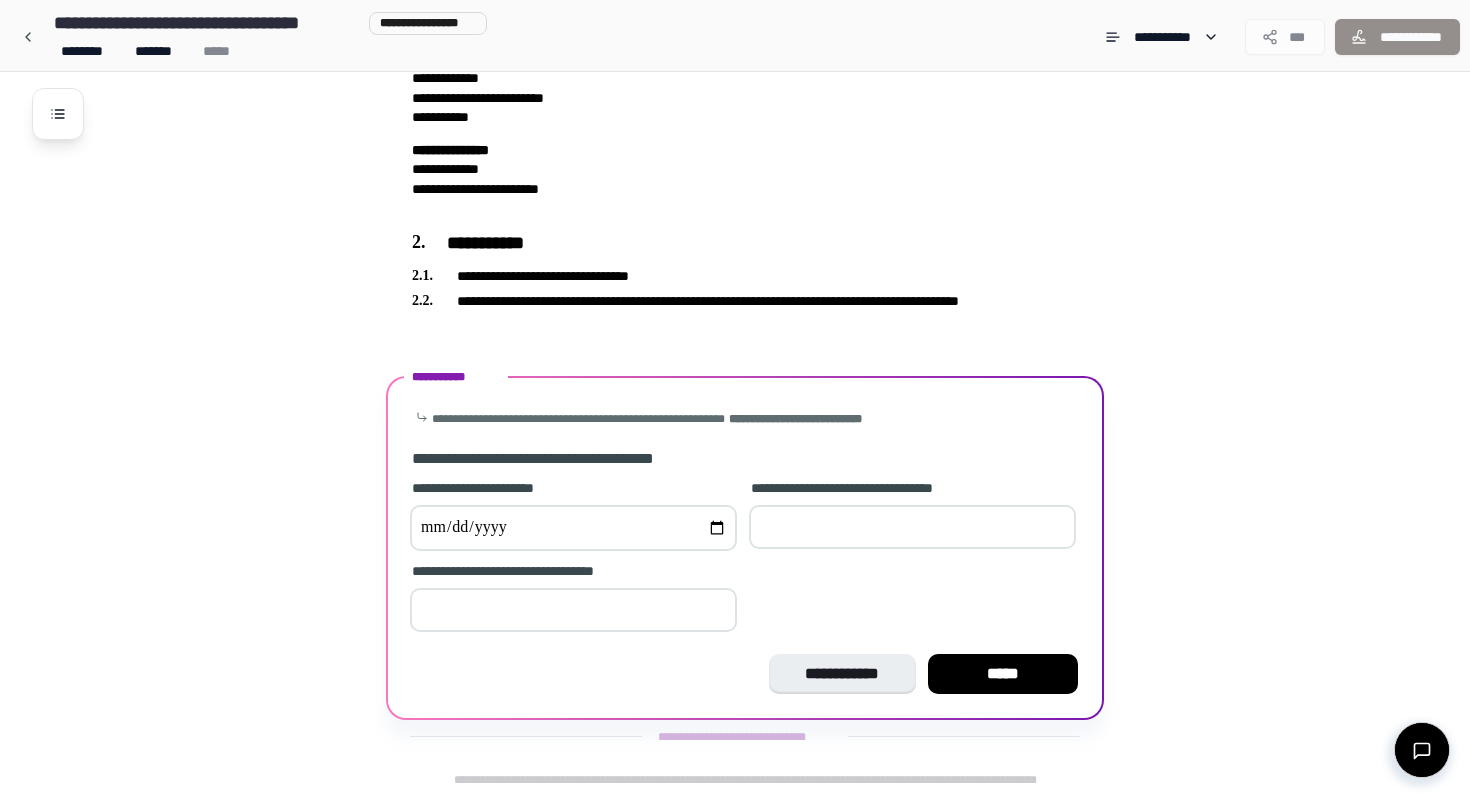 click on "**********" at bounding box center (573, 528) 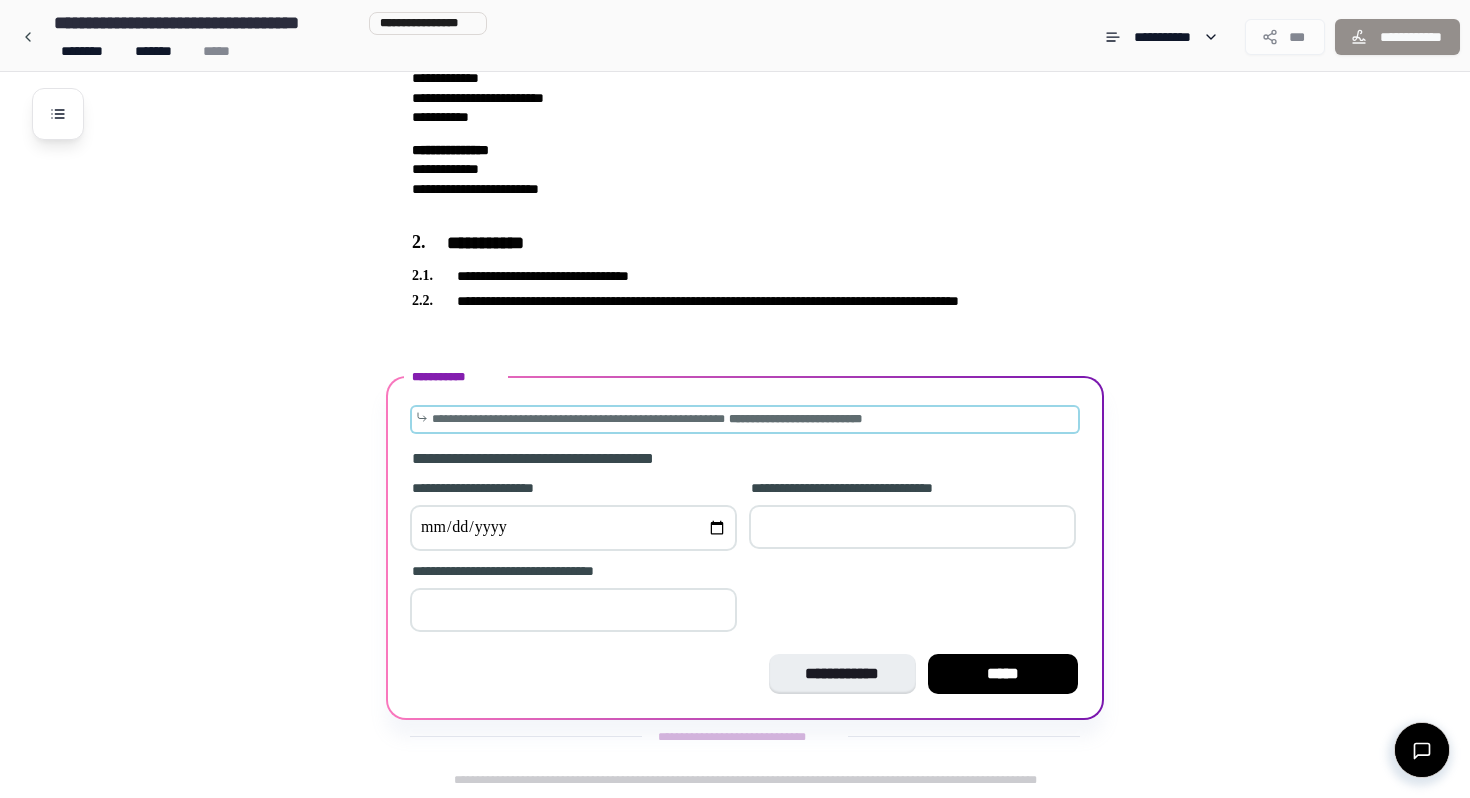 type on "**********" 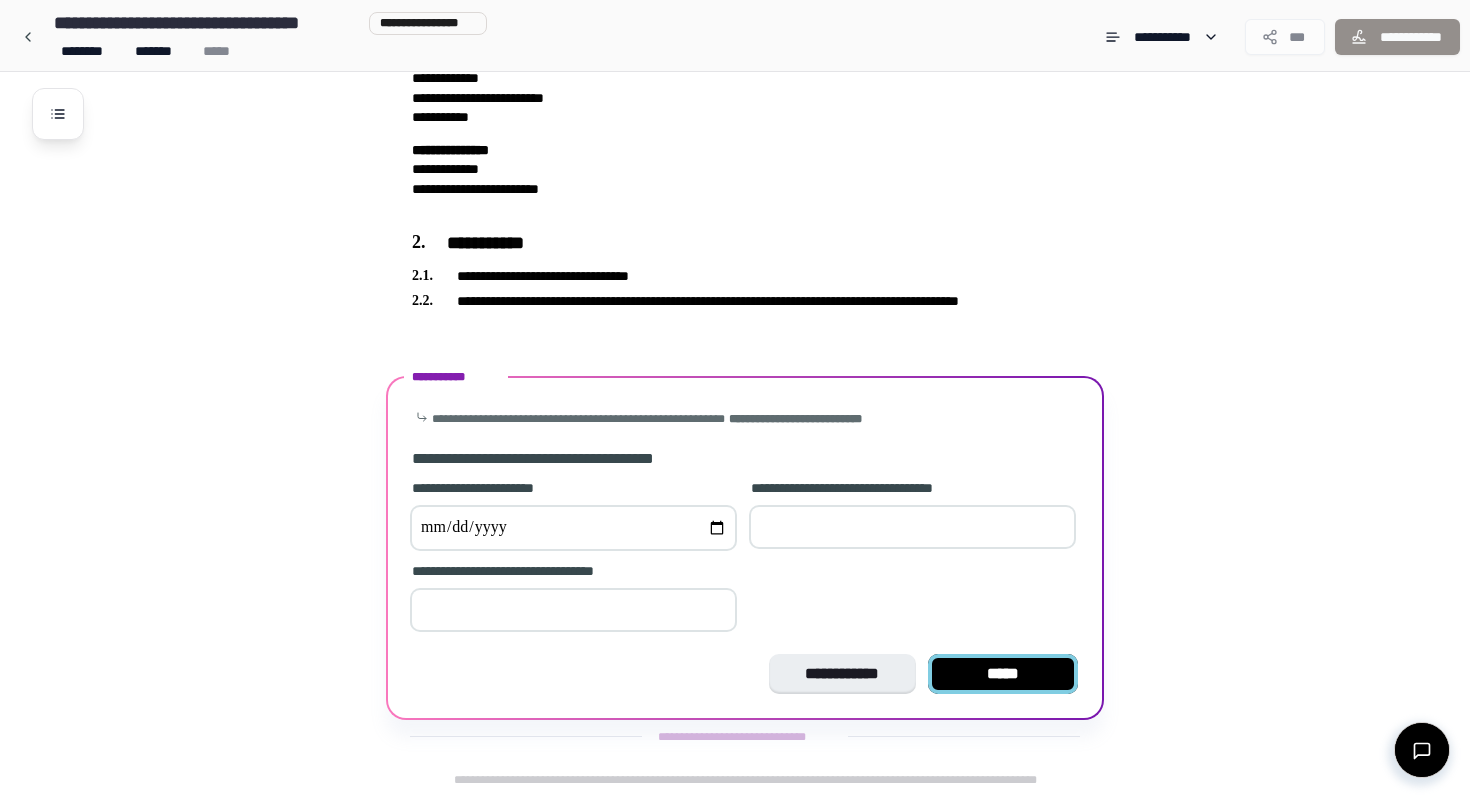 click on "*****" at bounding box center (1003, 674) 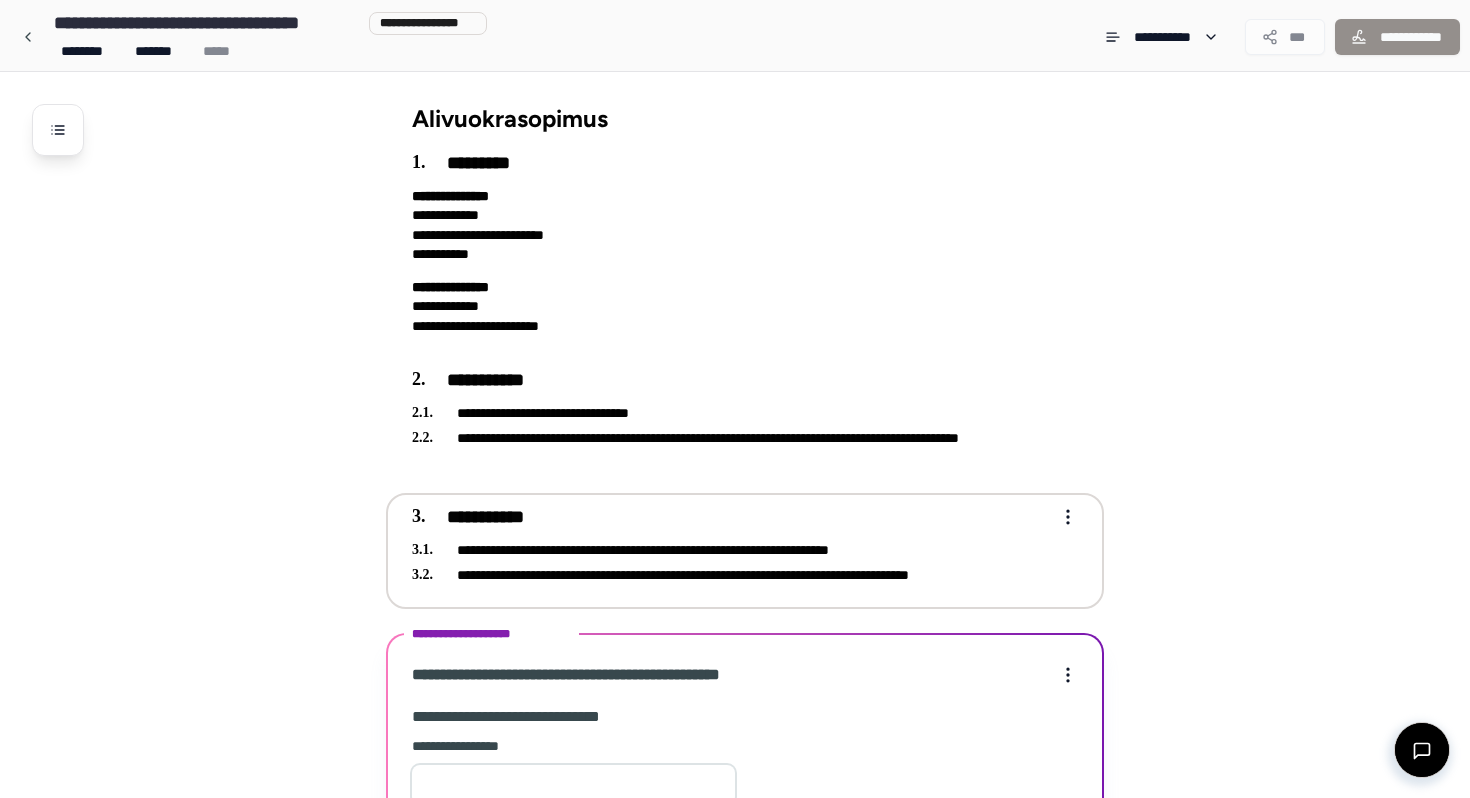 scroll, scrollTop: 504, scrollLeft: 0, axis: vertical 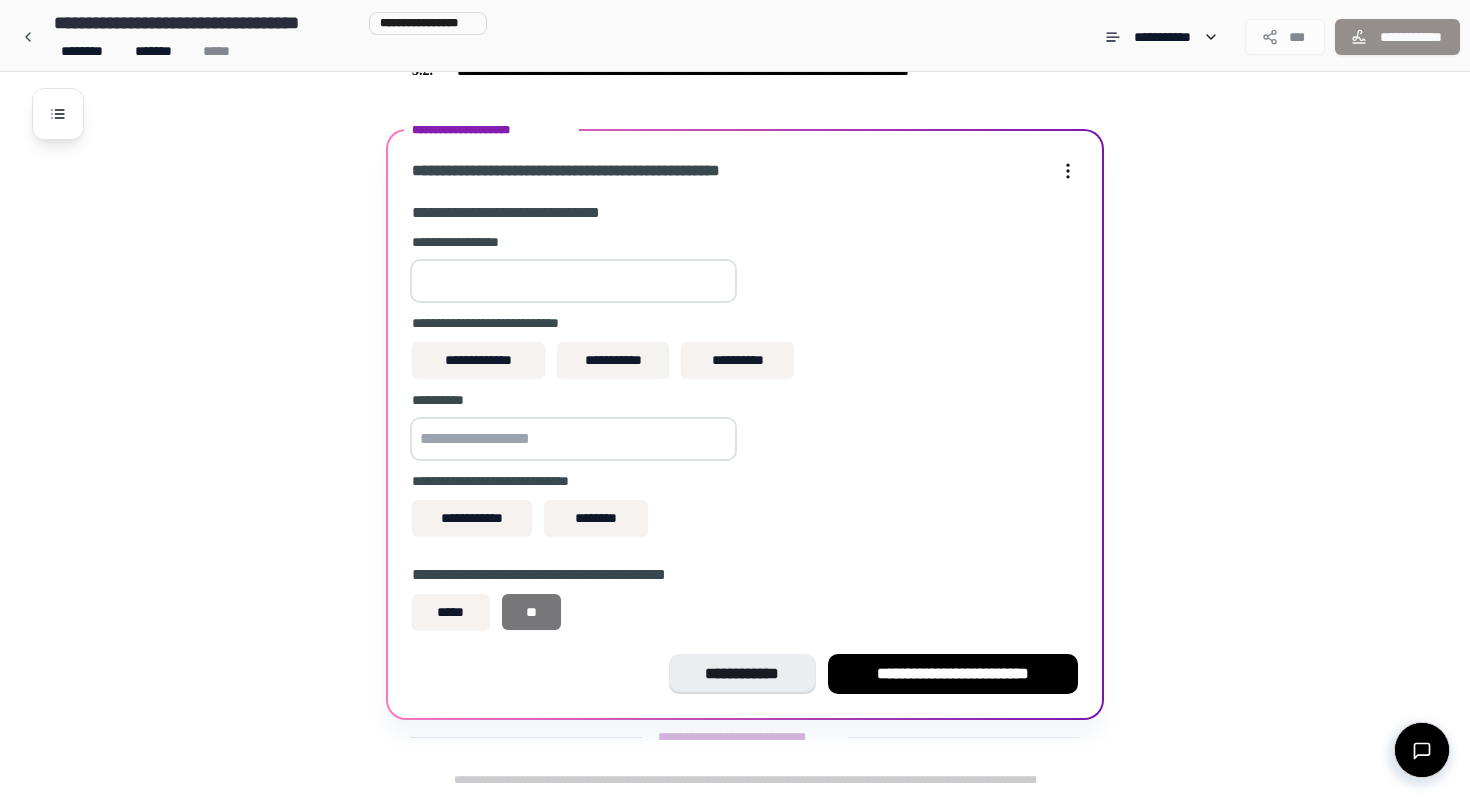 click on "**" at bounding box center (532, 612) 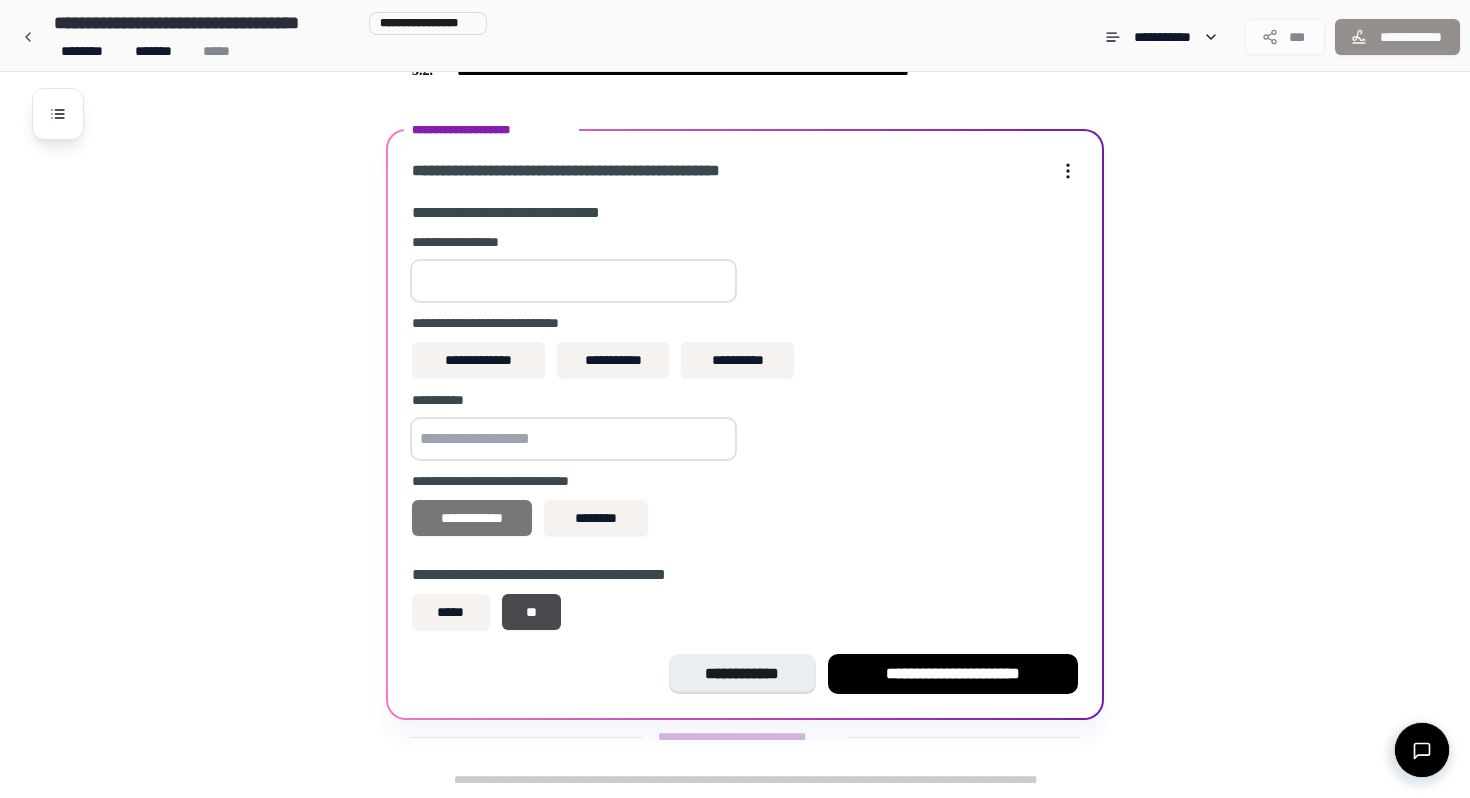click on "**********" at bounding box center [472, 518] 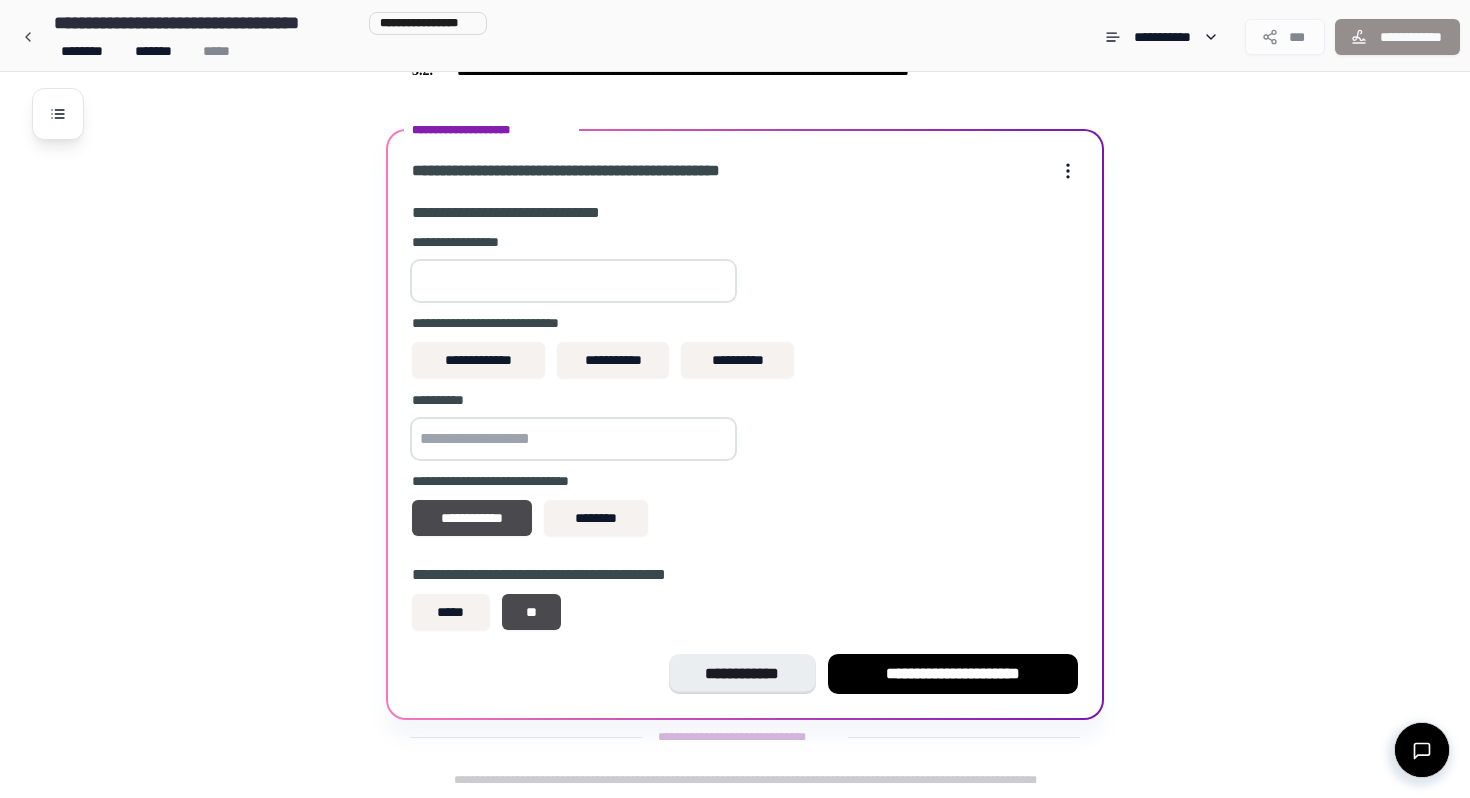click at bounding box center [573, 439] 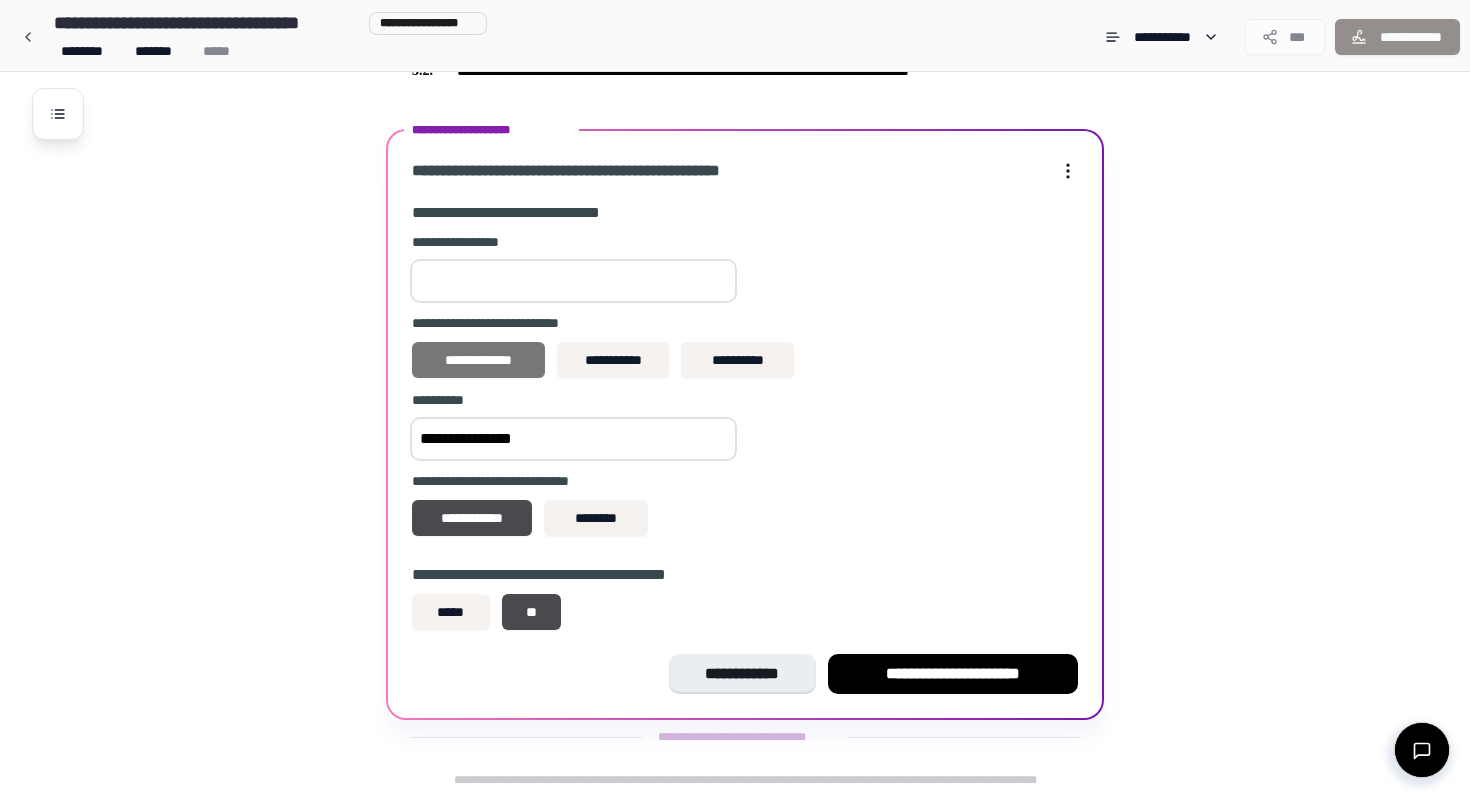type on "**********" 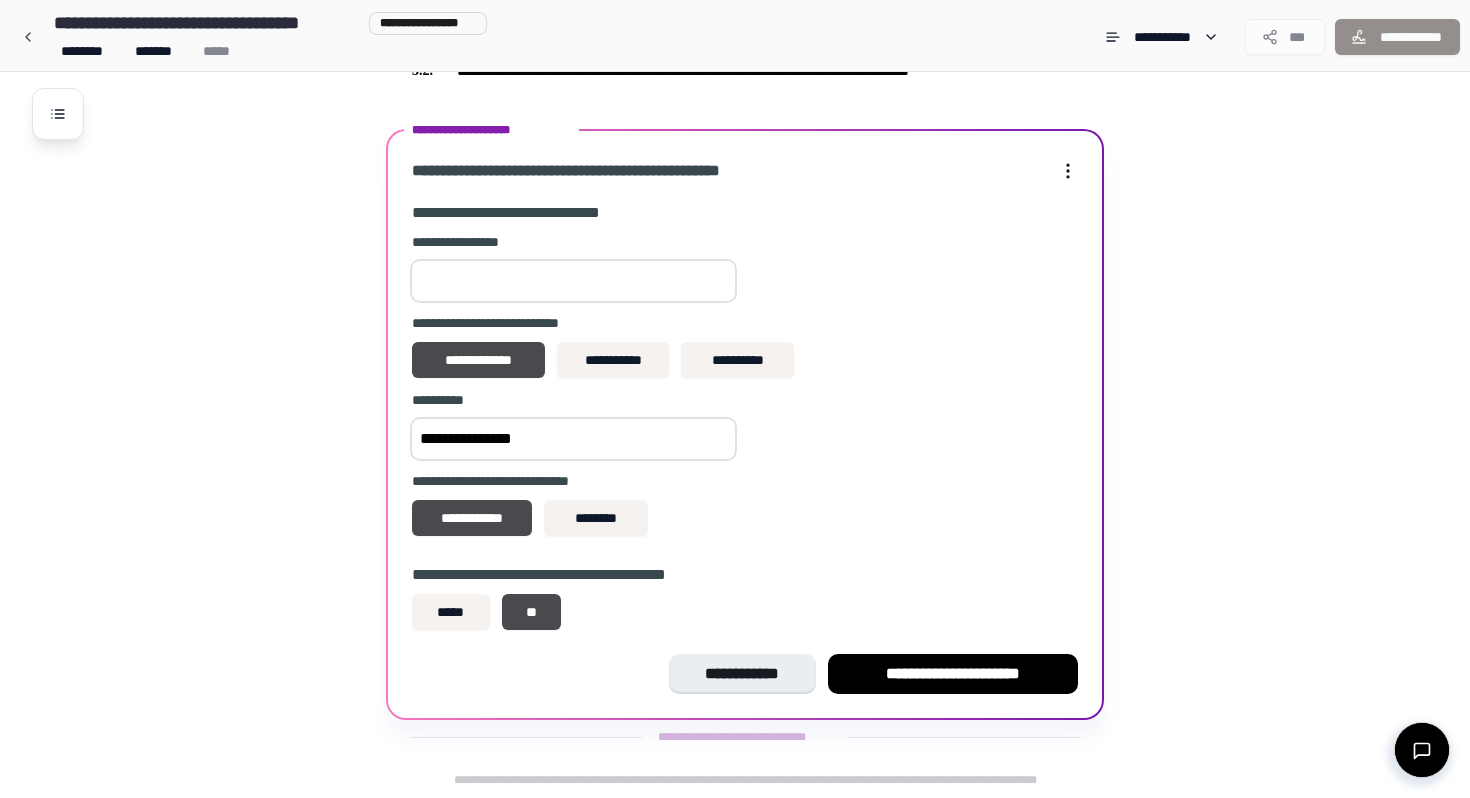 click at bounding box center (573, 281) 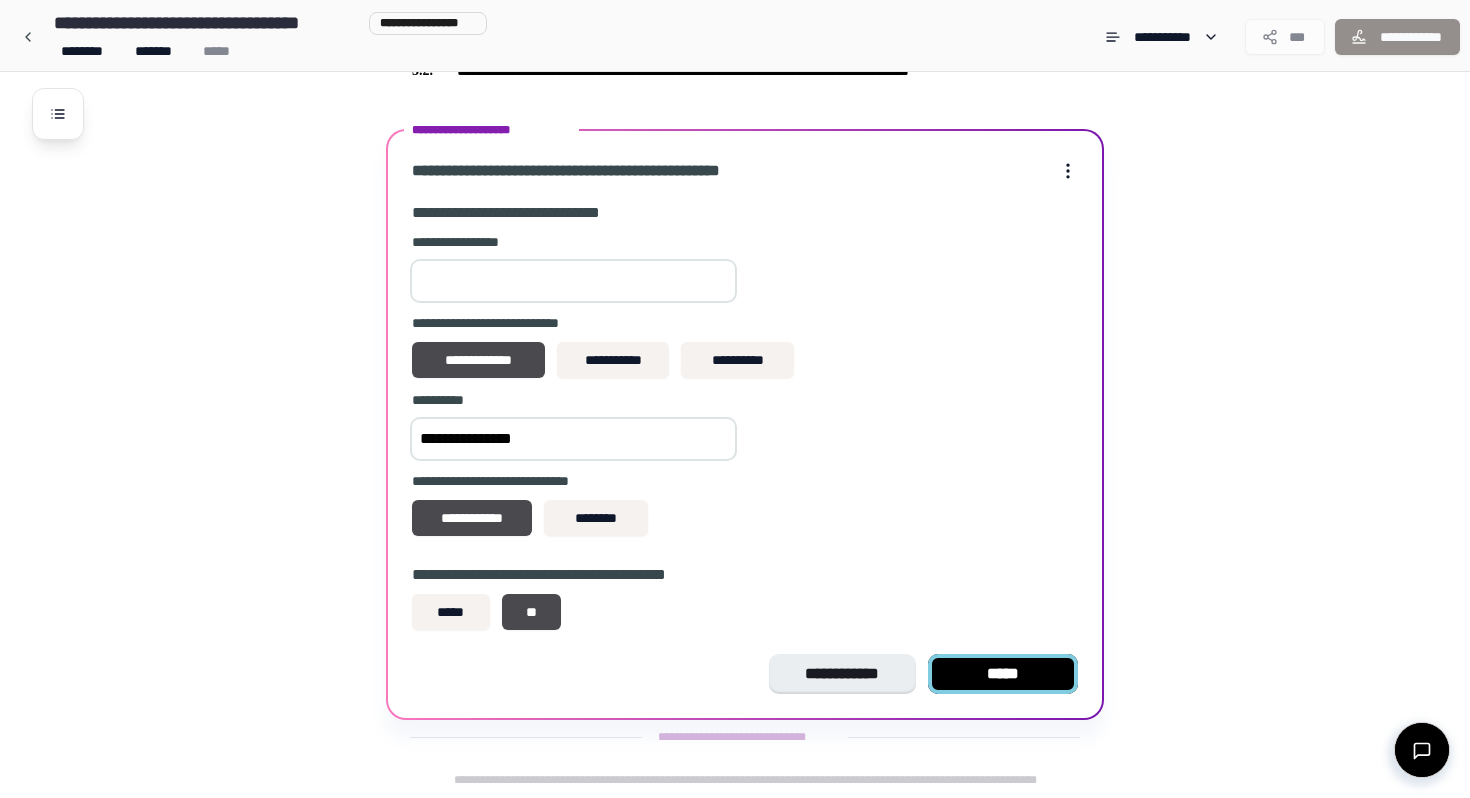 type on "***" 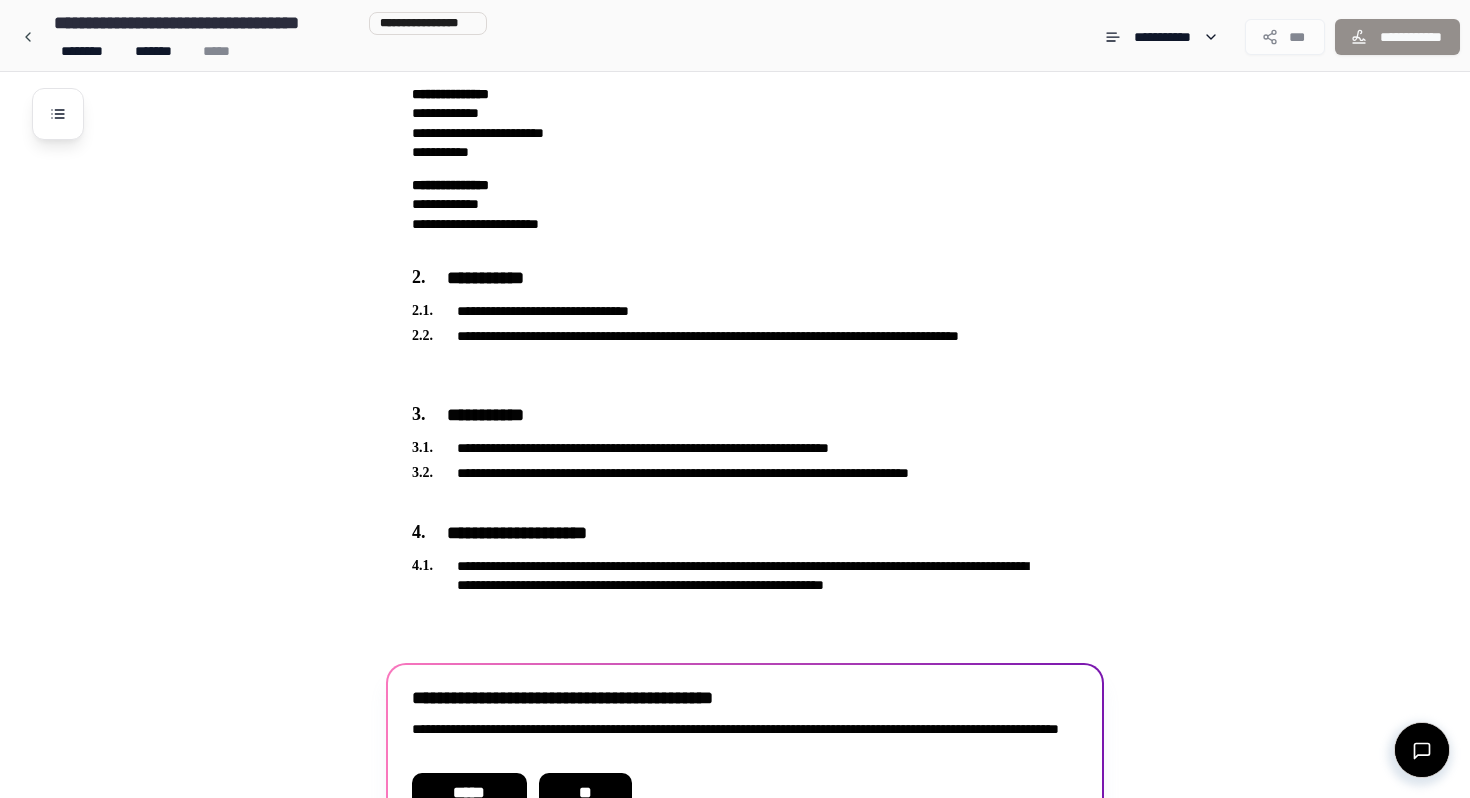 scroll, scrollTop: 221, scrollLeft: 0, axis: vertical 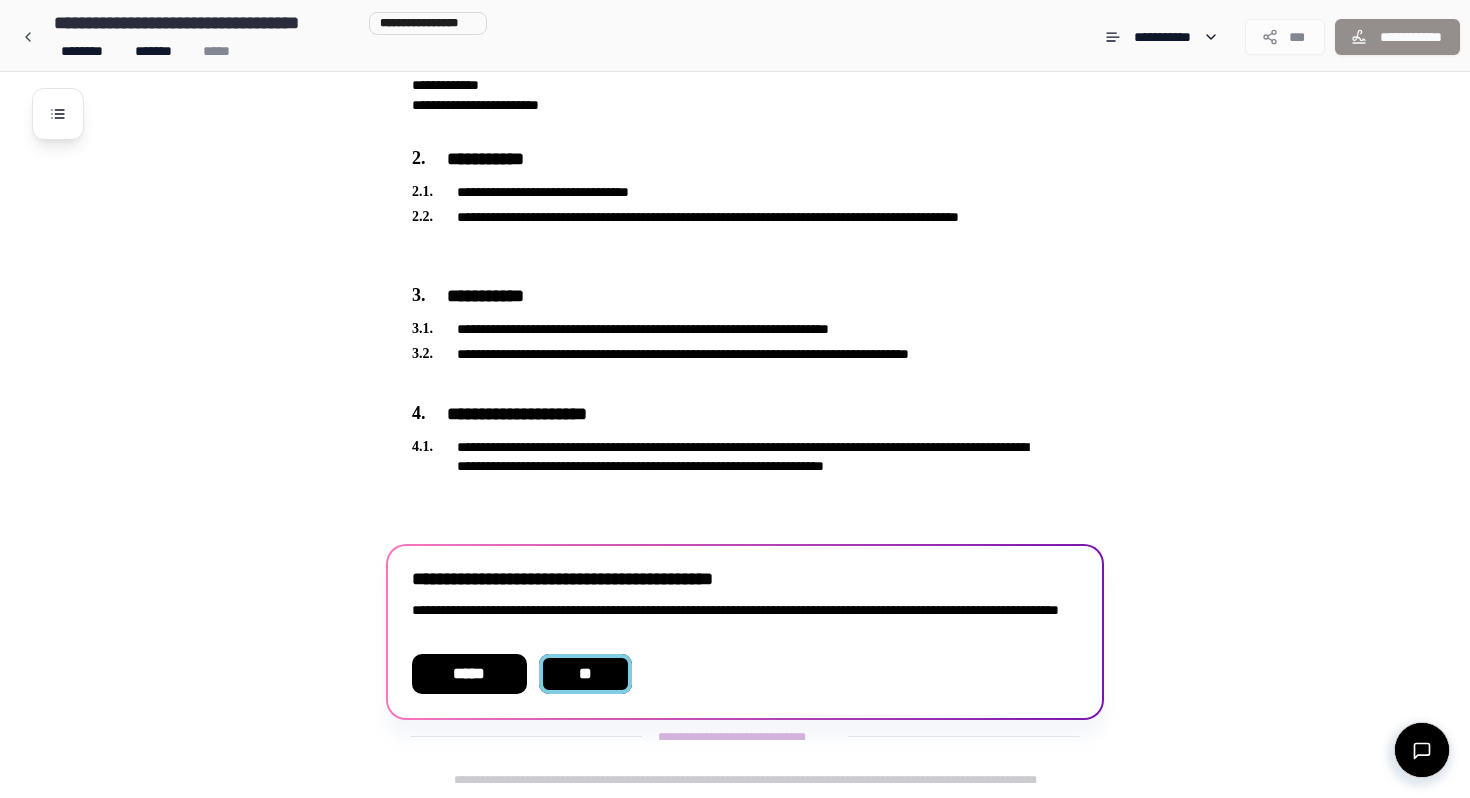 click on "**" at bounding box center [585, 674] 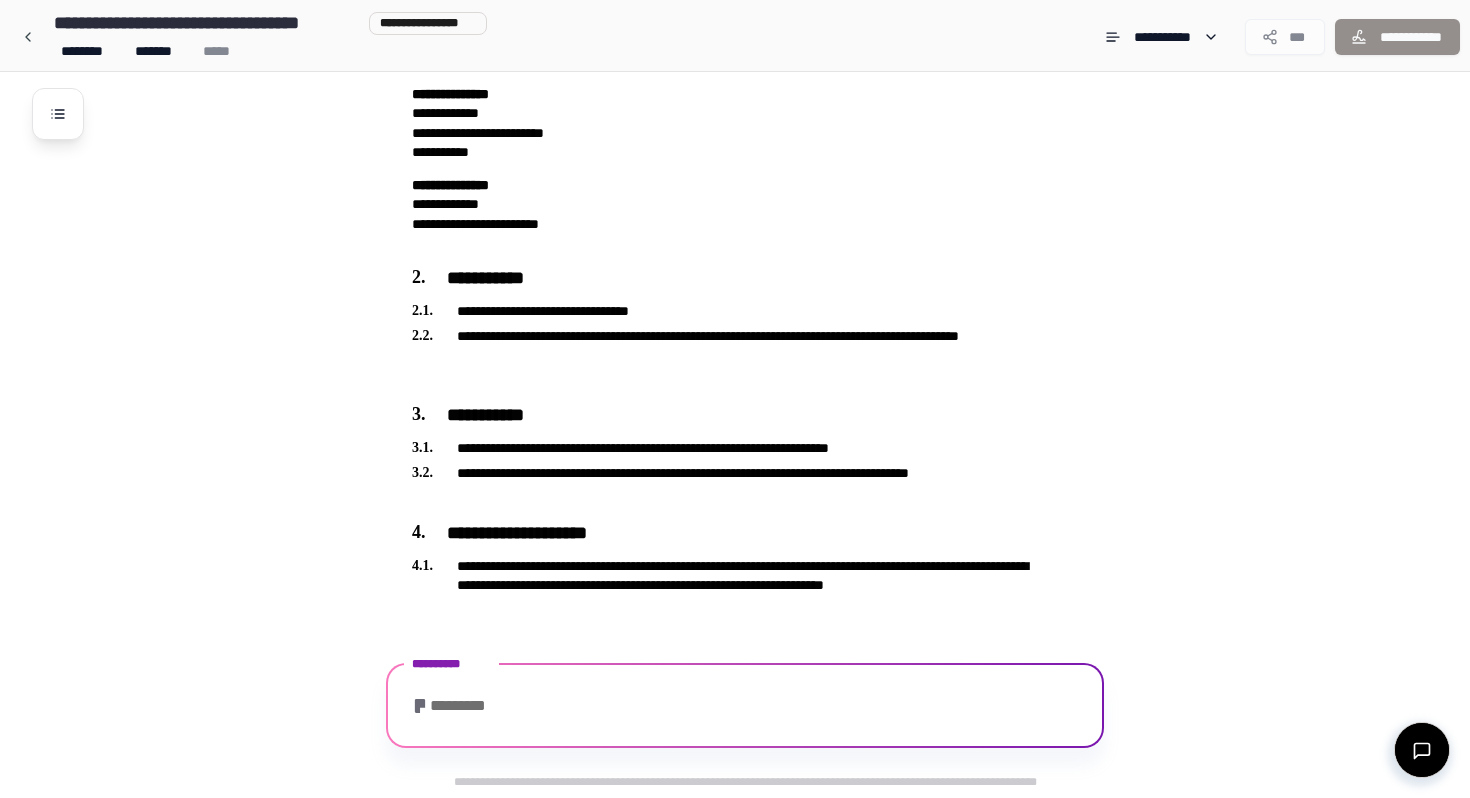 scroll, scrollTop: 221, scrollLeft: 0, axis: vertical 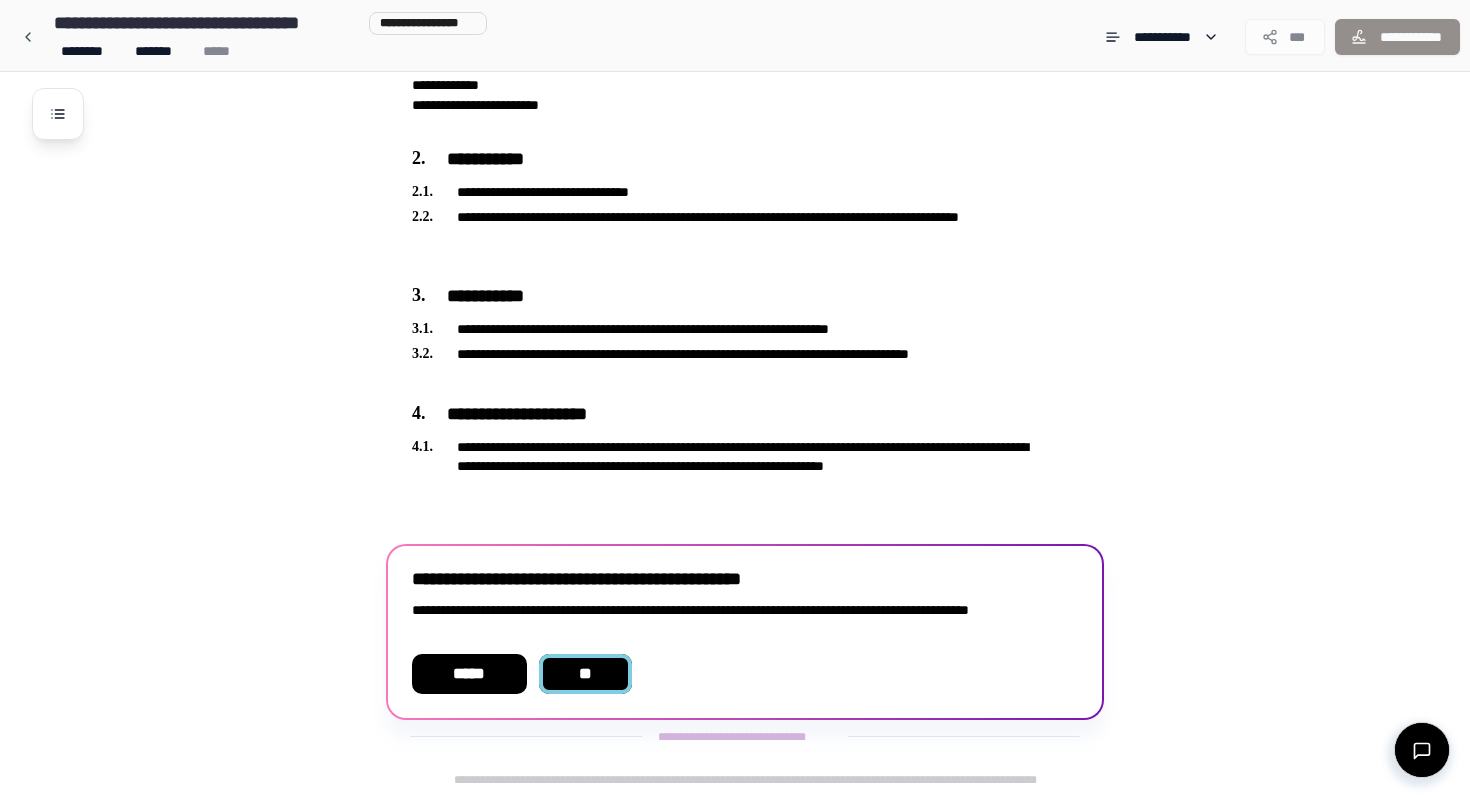 click on "**" at bounding box center [585, 674] 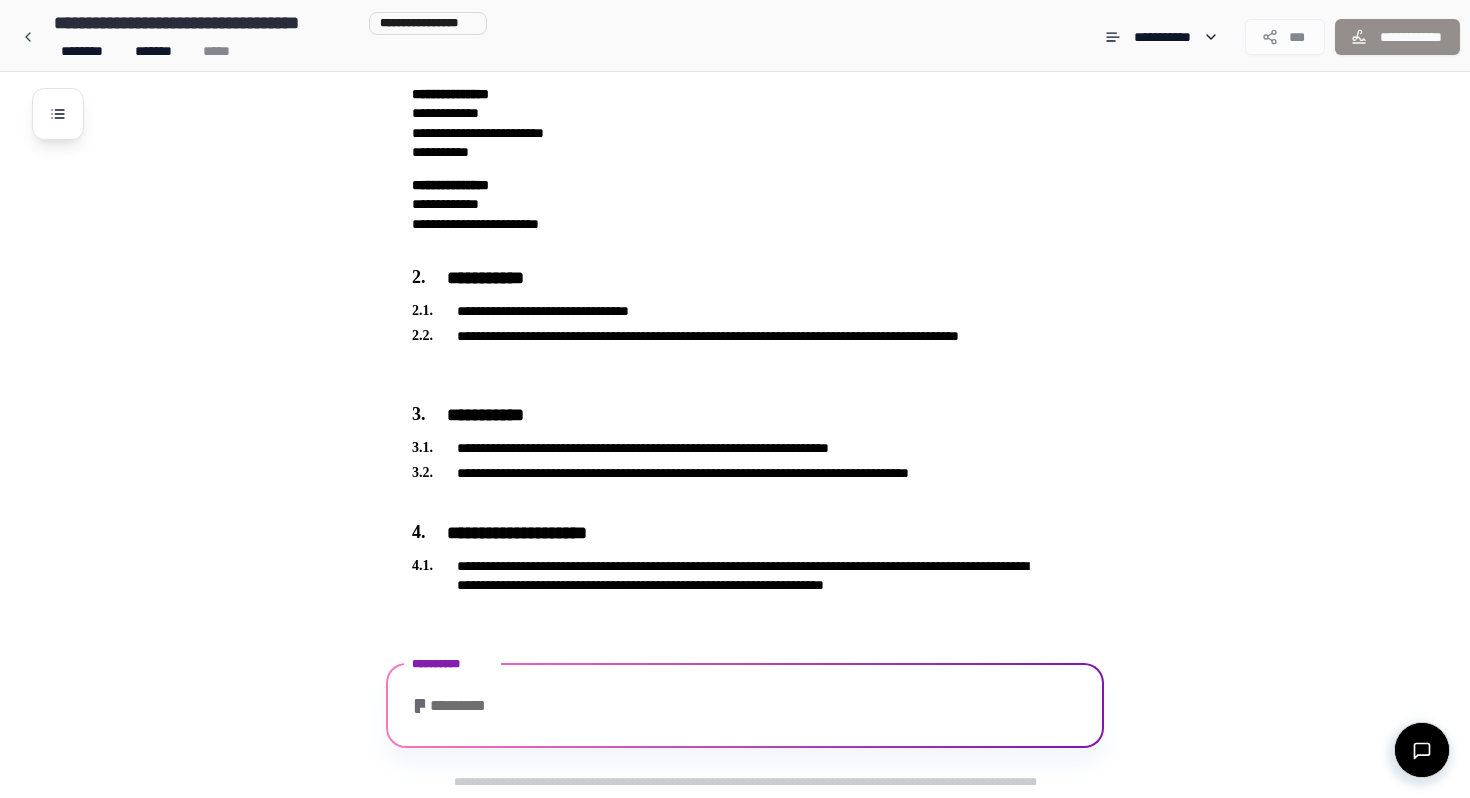 scroll, scrollTop: 338, scrollLeft: 0, axis: vertical 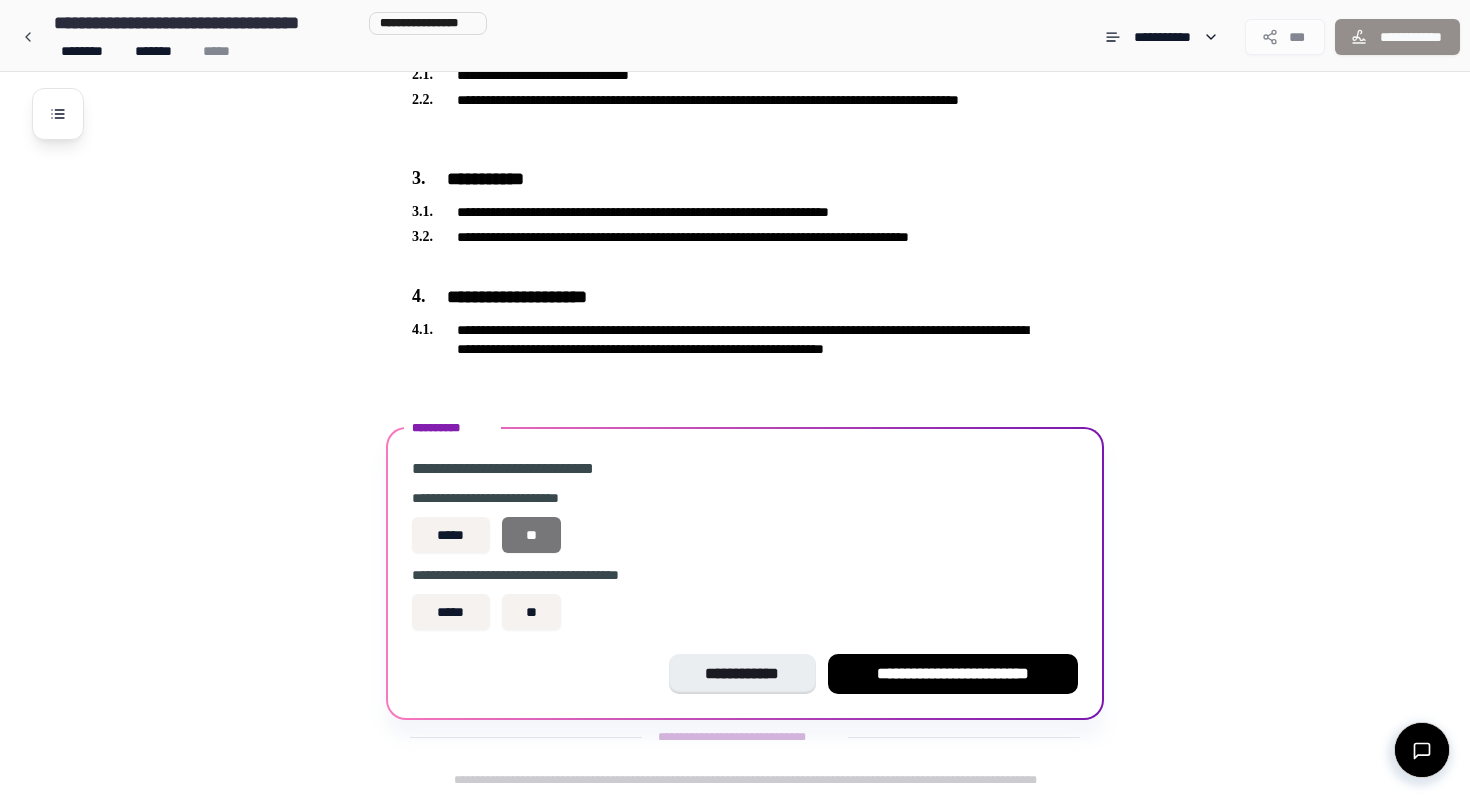 click on "**" at bounding box center [532, 535] 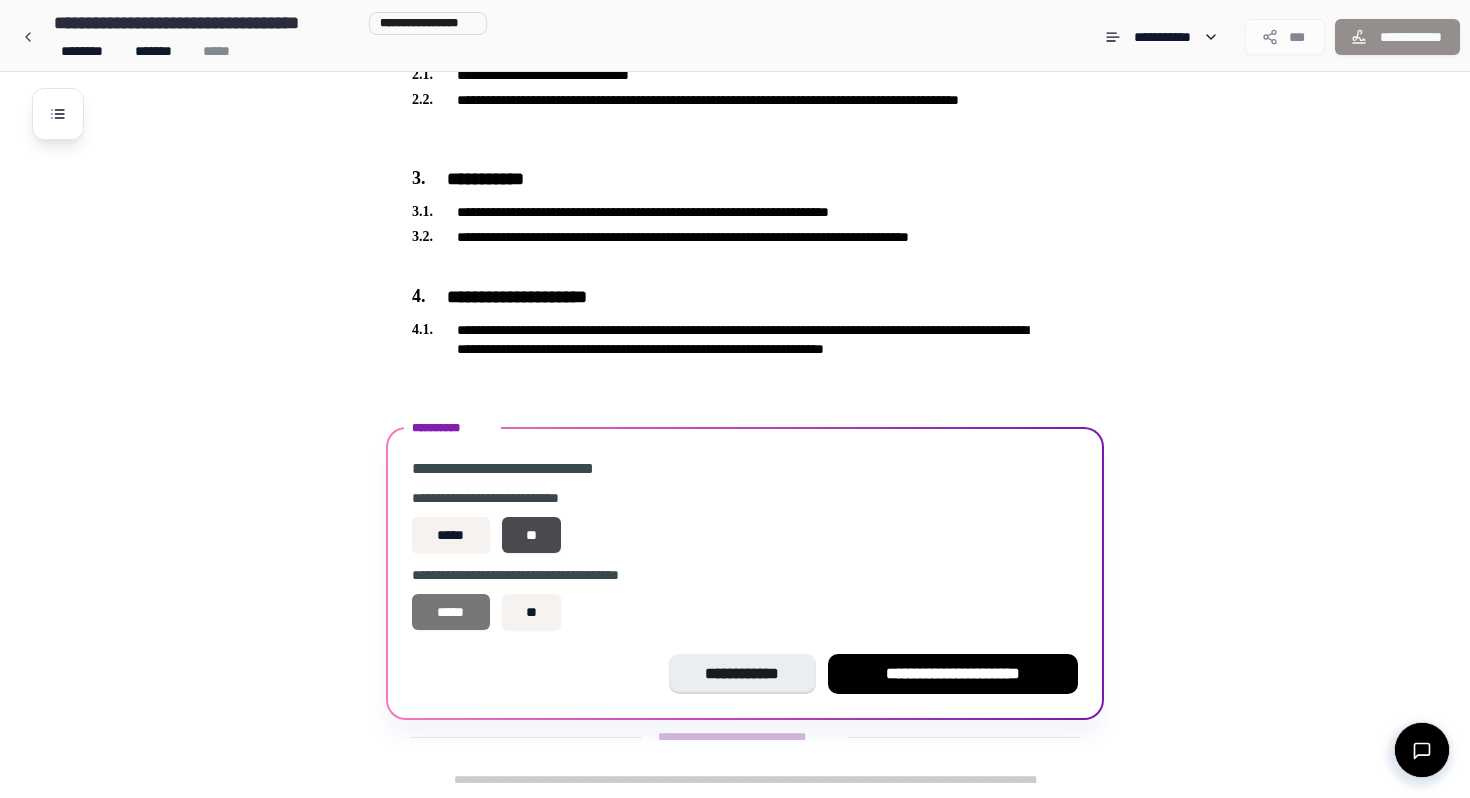 click on "*****" at bounding box center (451, 612) 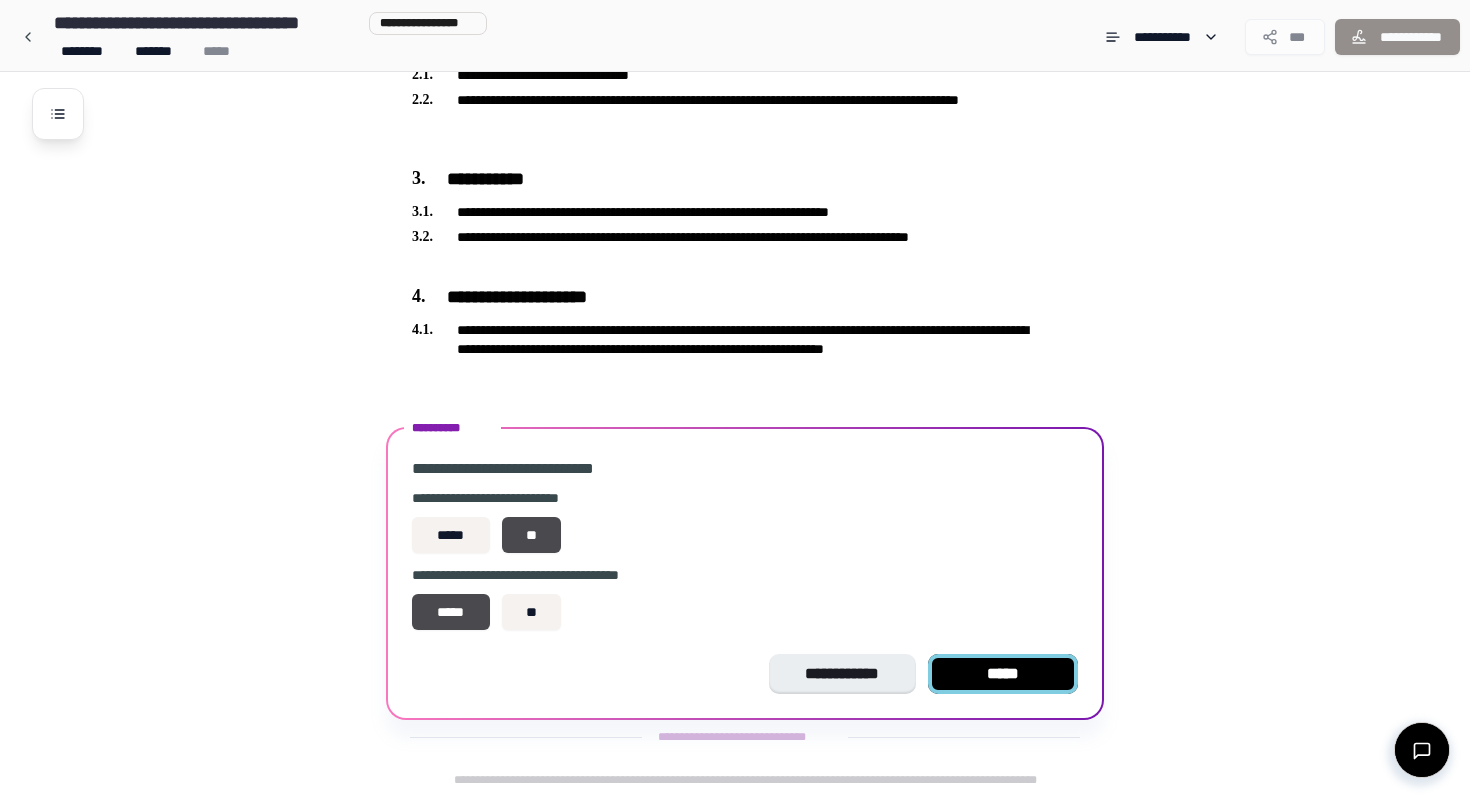 click on "*****" at bounding box center [1003, 674] 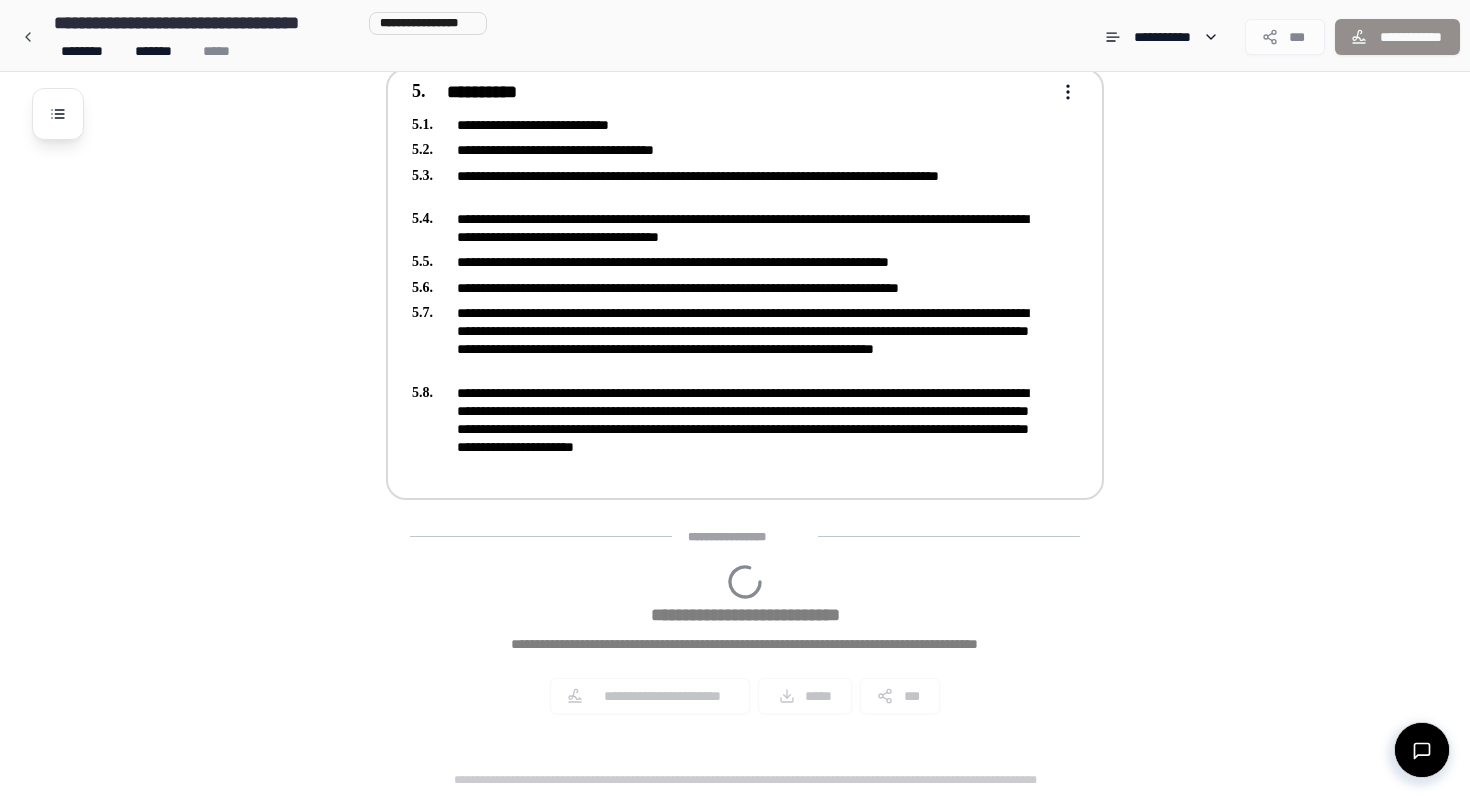 scroll, scrollTop: 828, scrollLeft: 0, axis: vertical 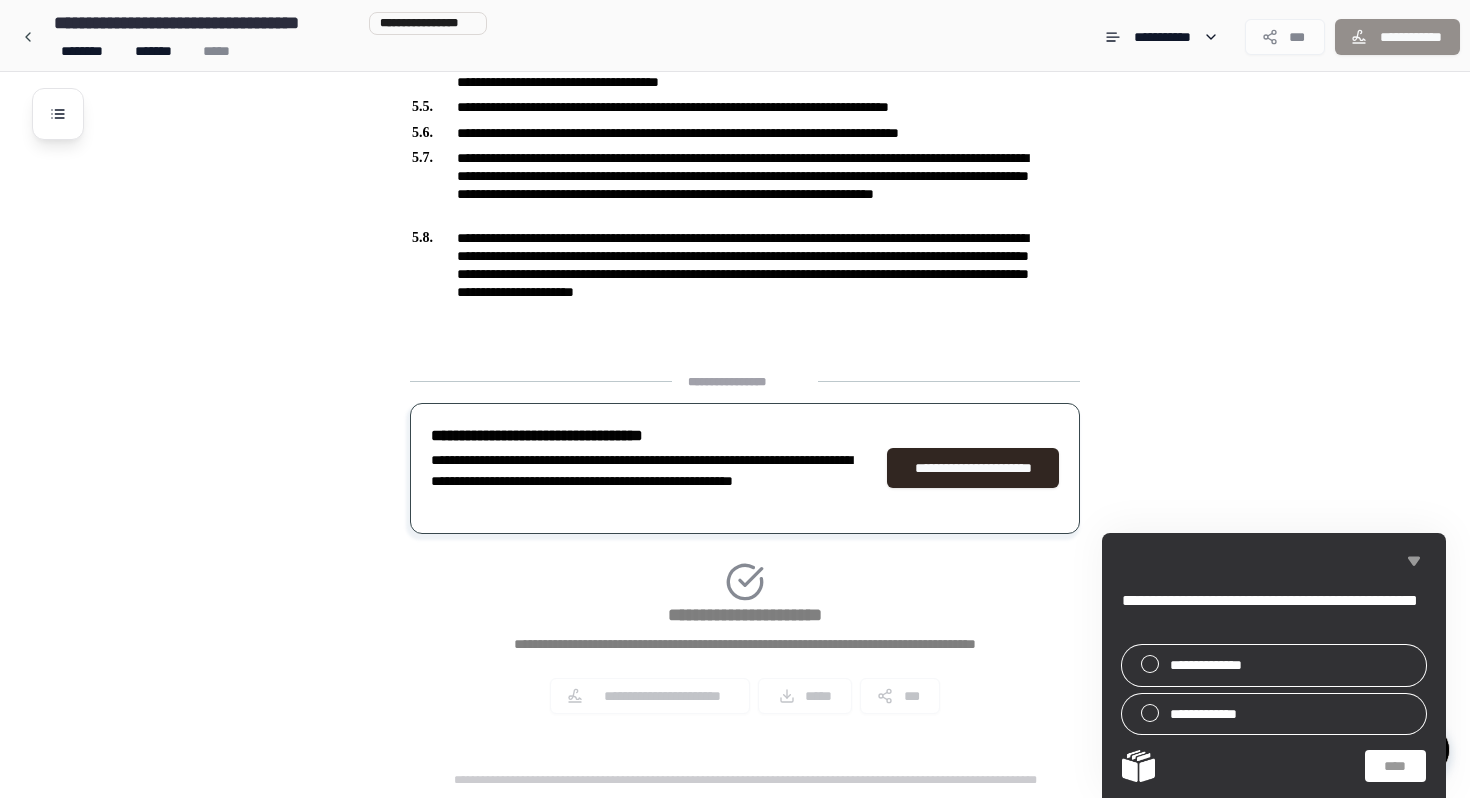 click 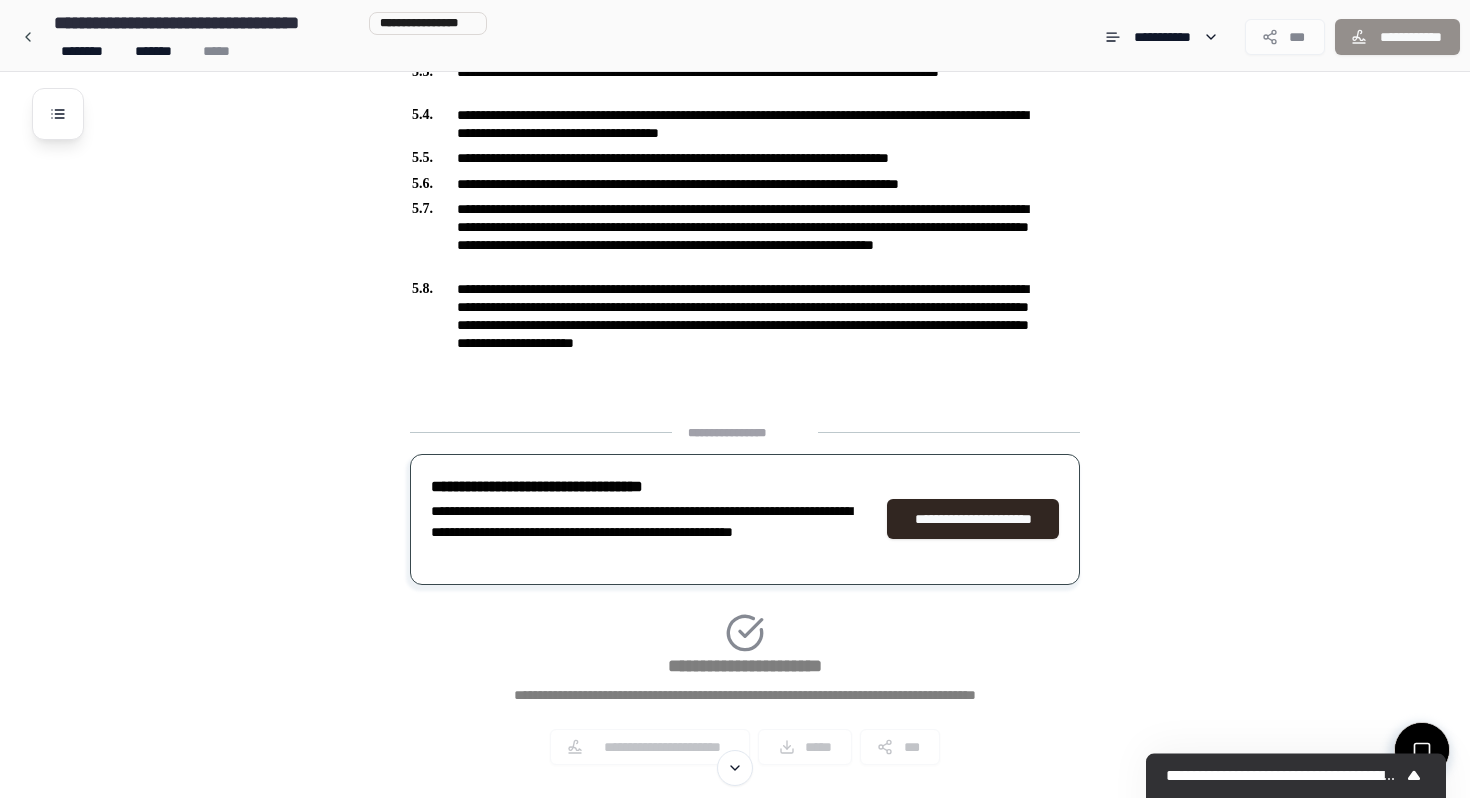 scroll, scrollTop: 776, scrollLeft: 0, axis: vertical 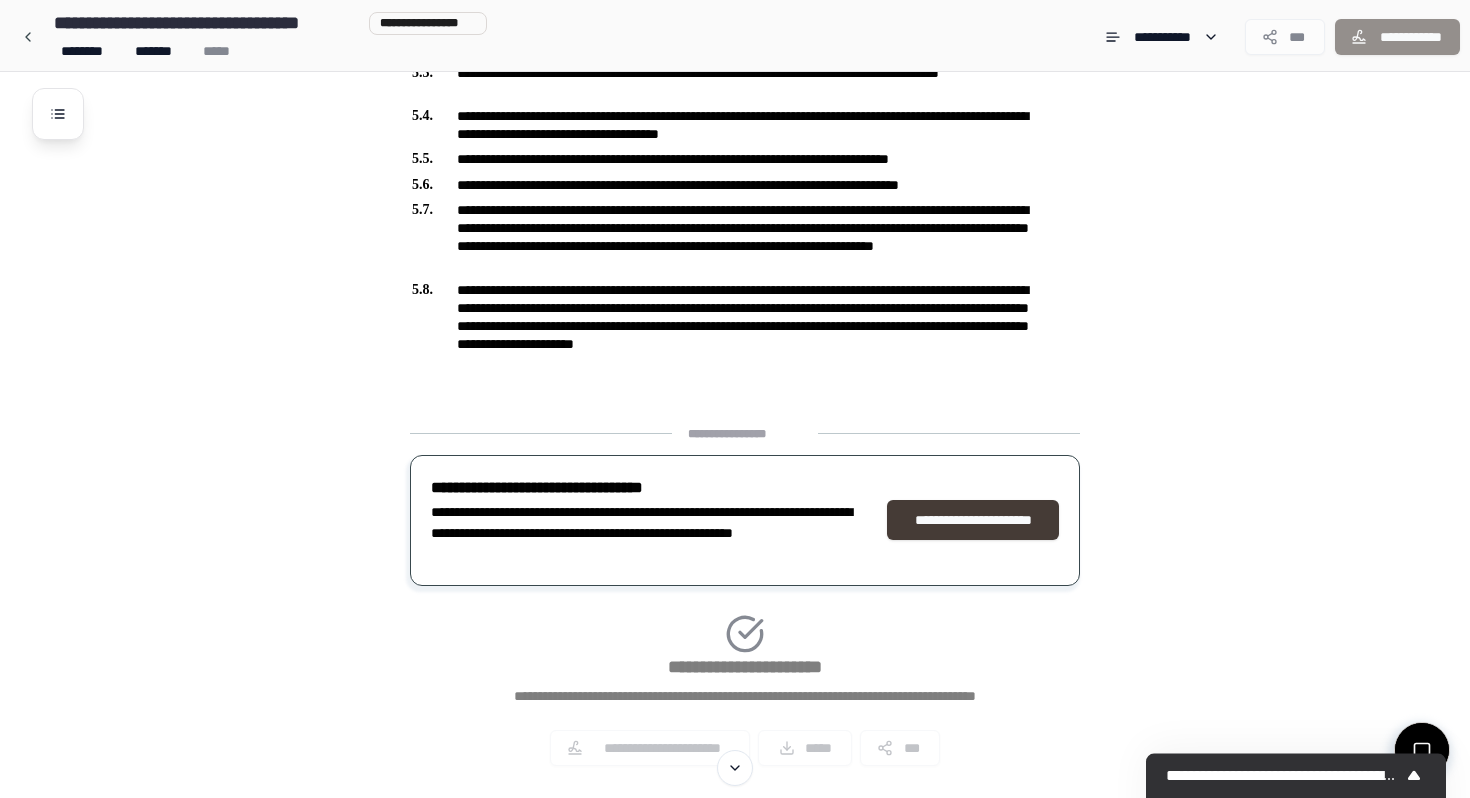 click on "**********" at bounding box center (973, 520) 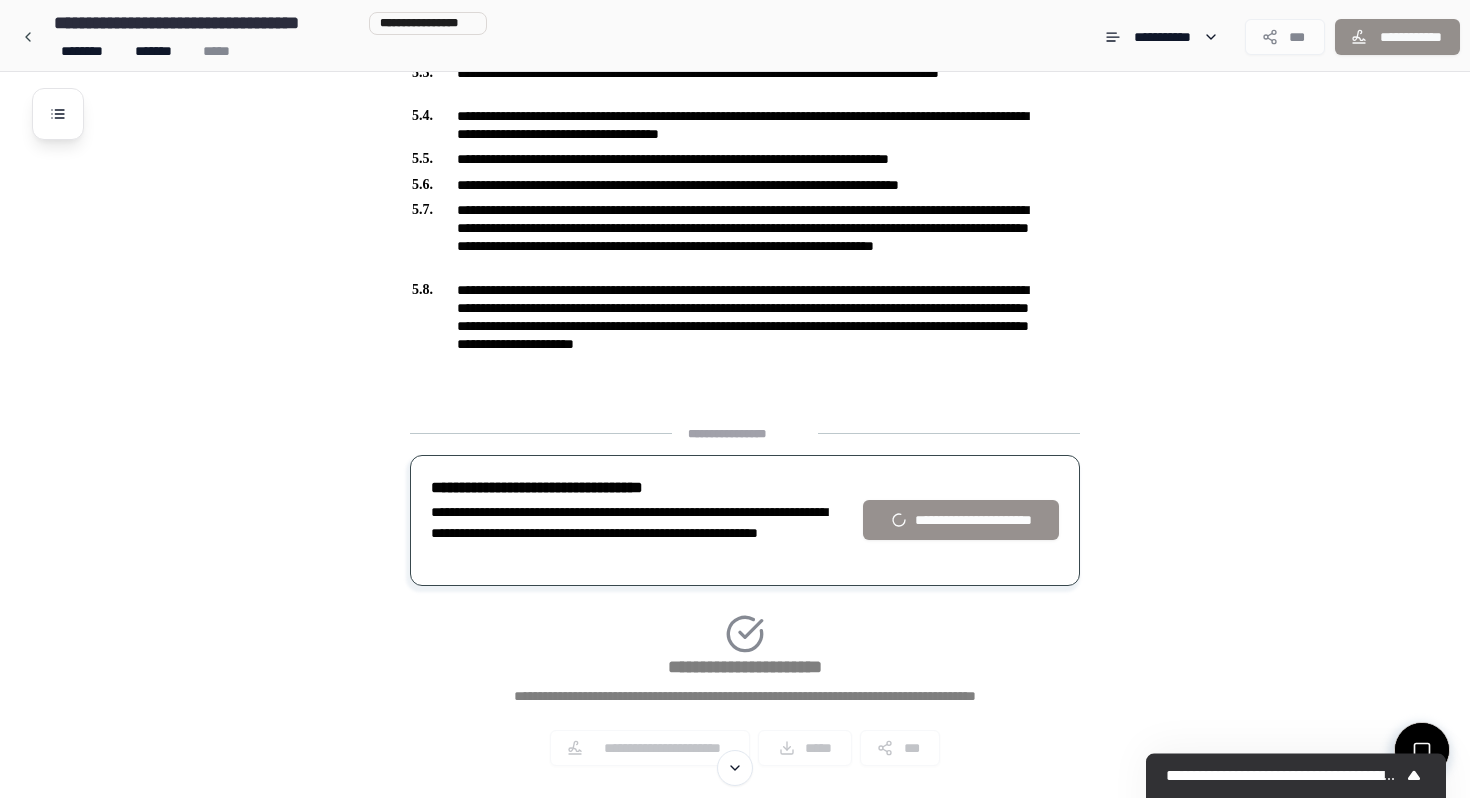 scroll, scrollTop: 828, scrollLeft: 0, axis: vertical 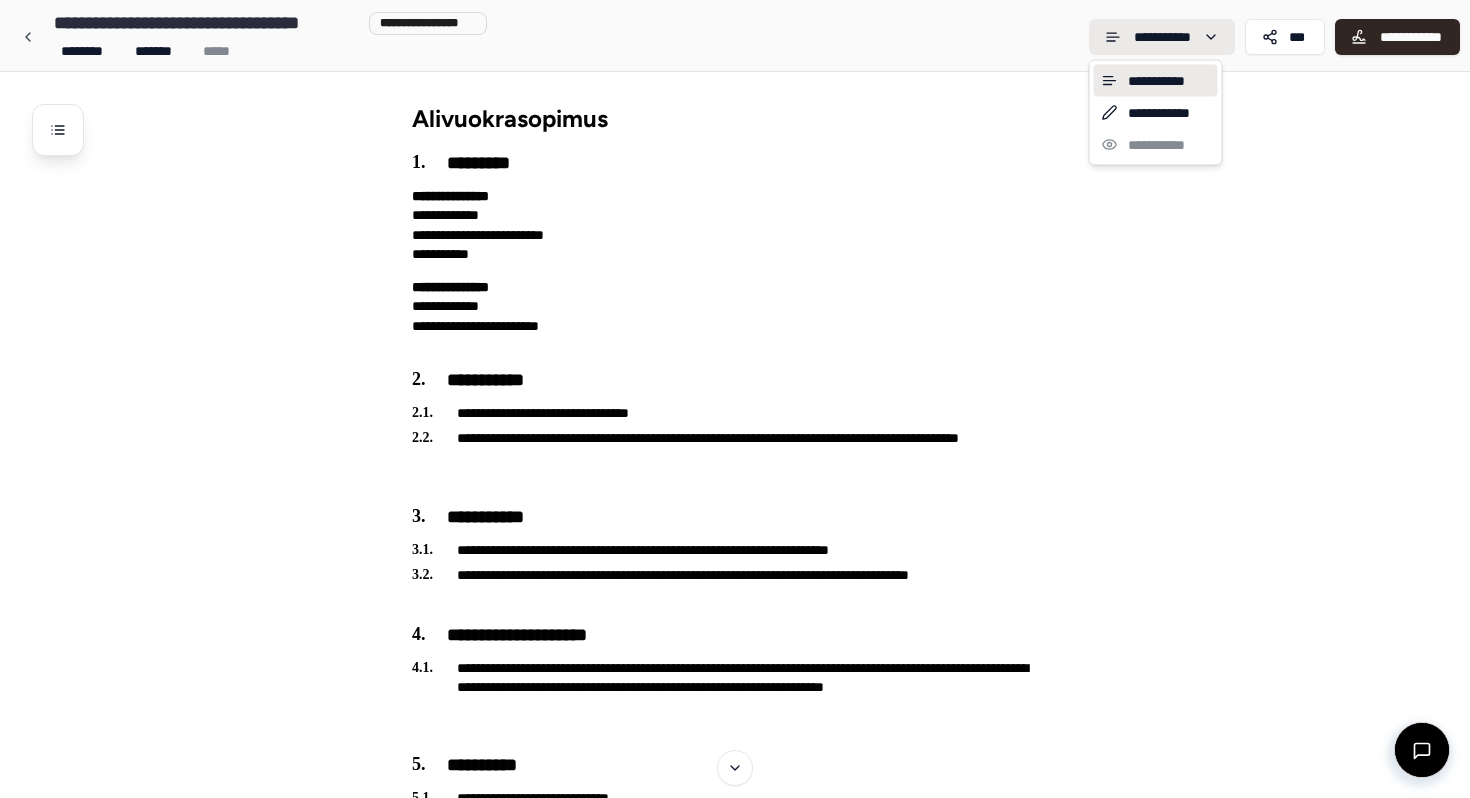 click on "**********" at bounding box center [735, 735] 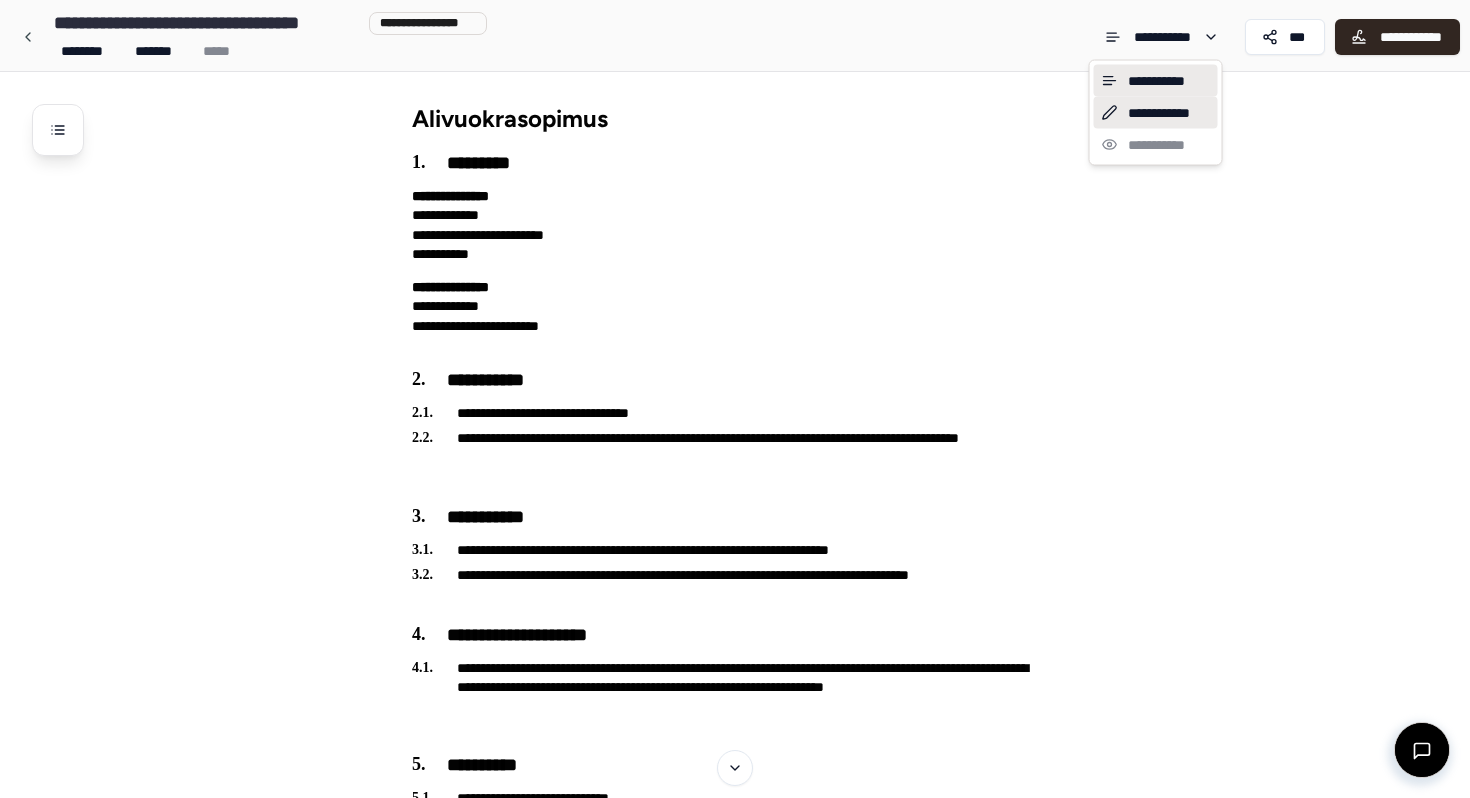 click on "**********" at bounding box center [1156, 113] 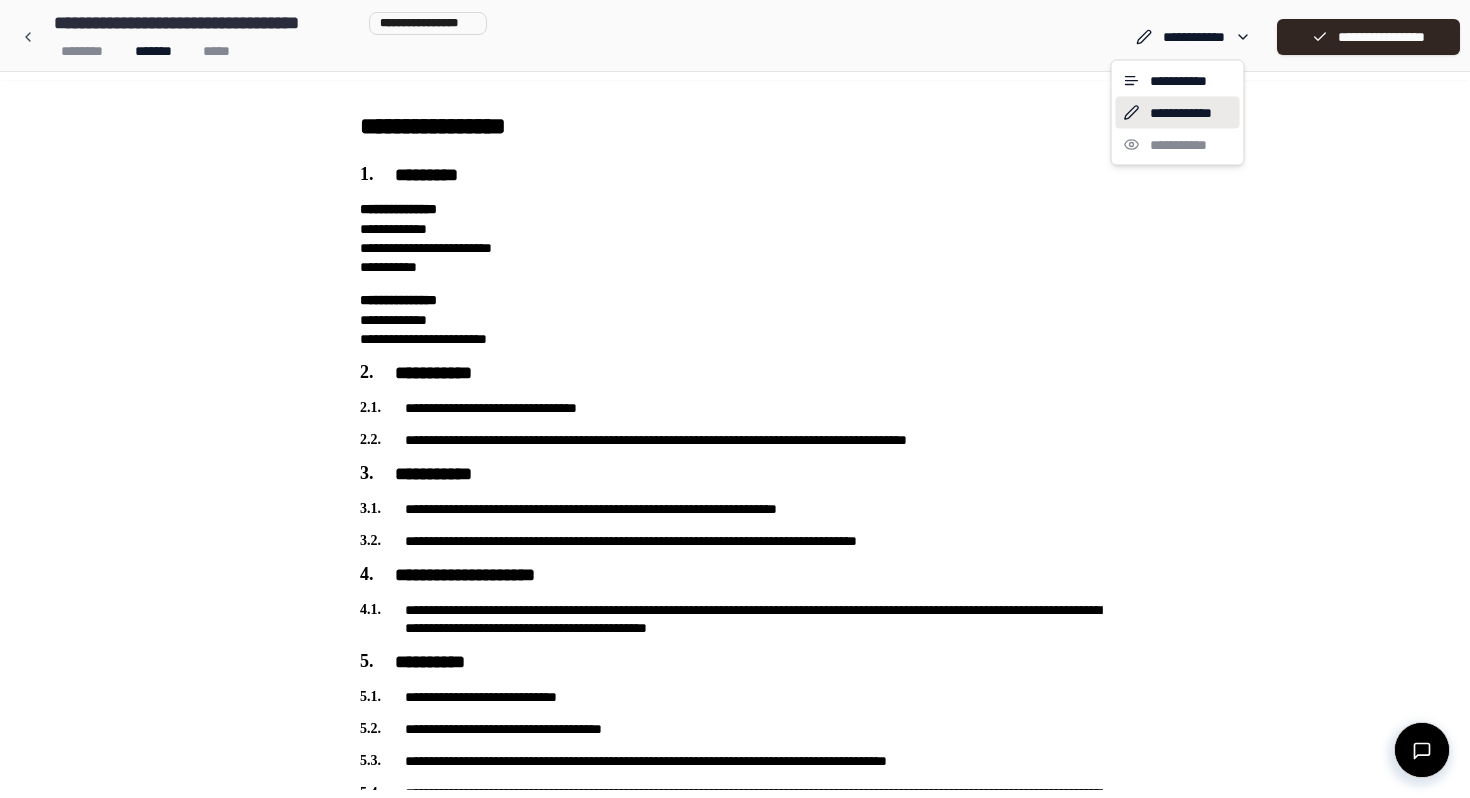 scroll, scrollTop: 0, scrollLeft: 0, axis: both 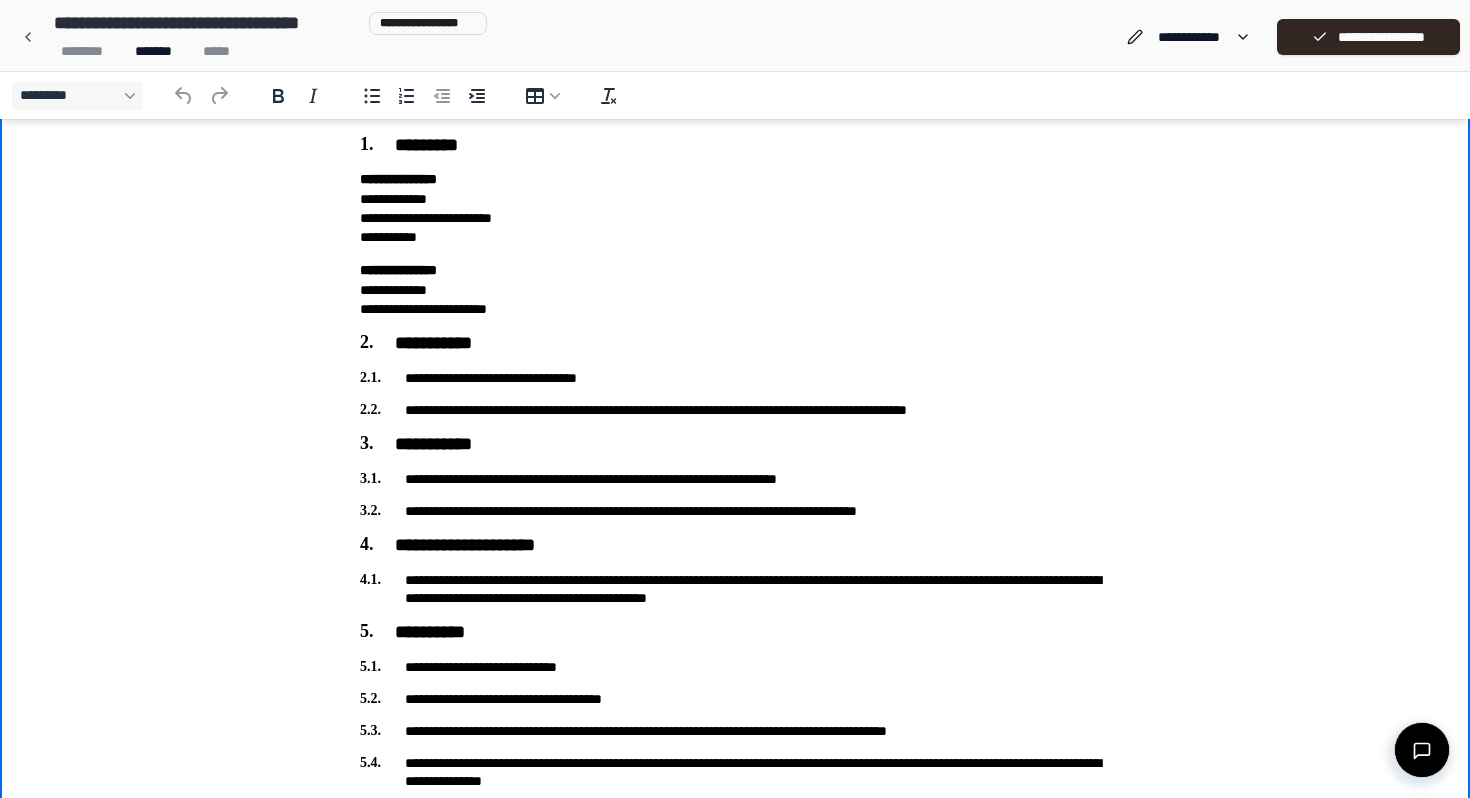 click on "**********" at bounding box center [735, 290] 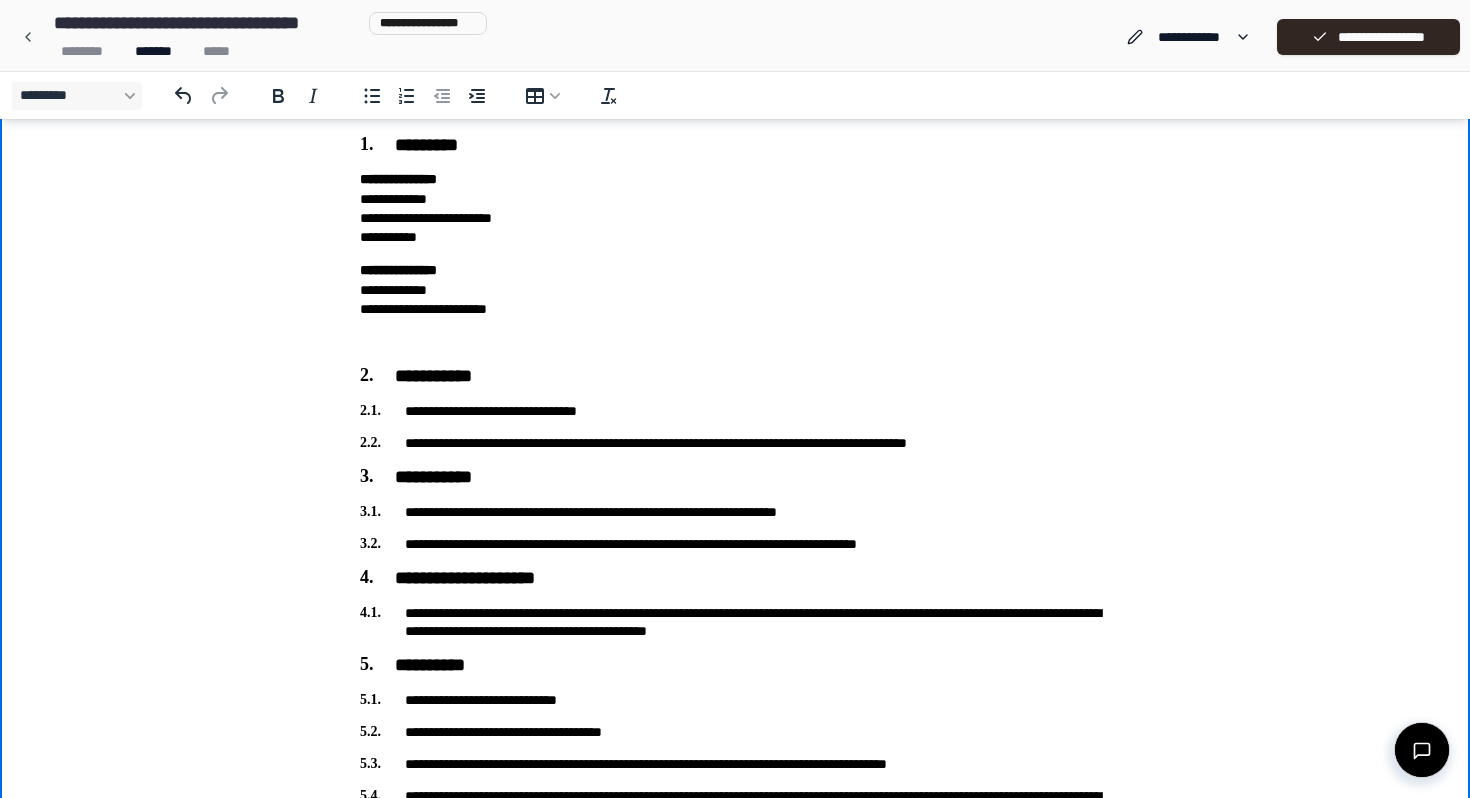 click on "**********" at bounding box center (735, 558) 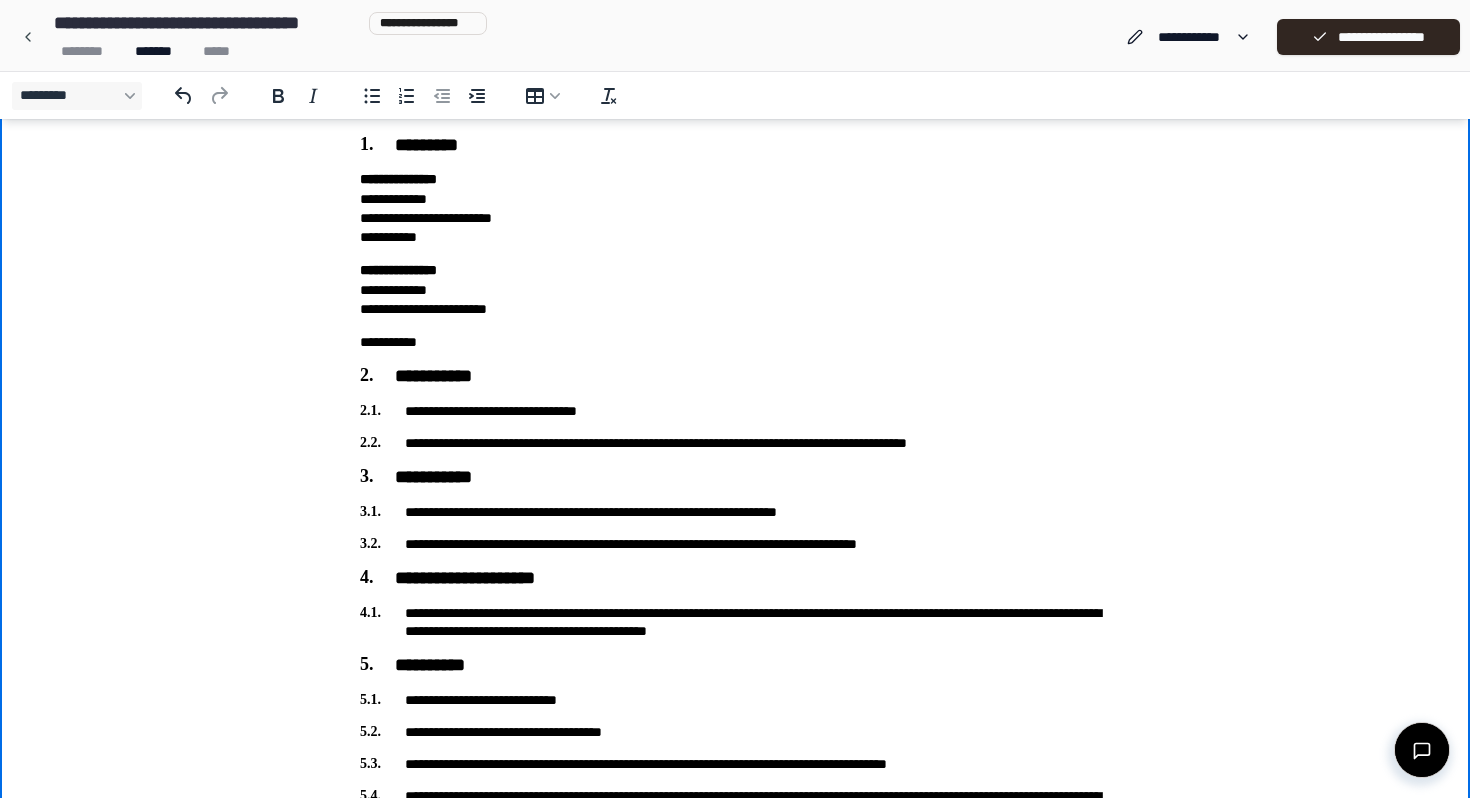 click on "**********" at bounding box center (735, 342) 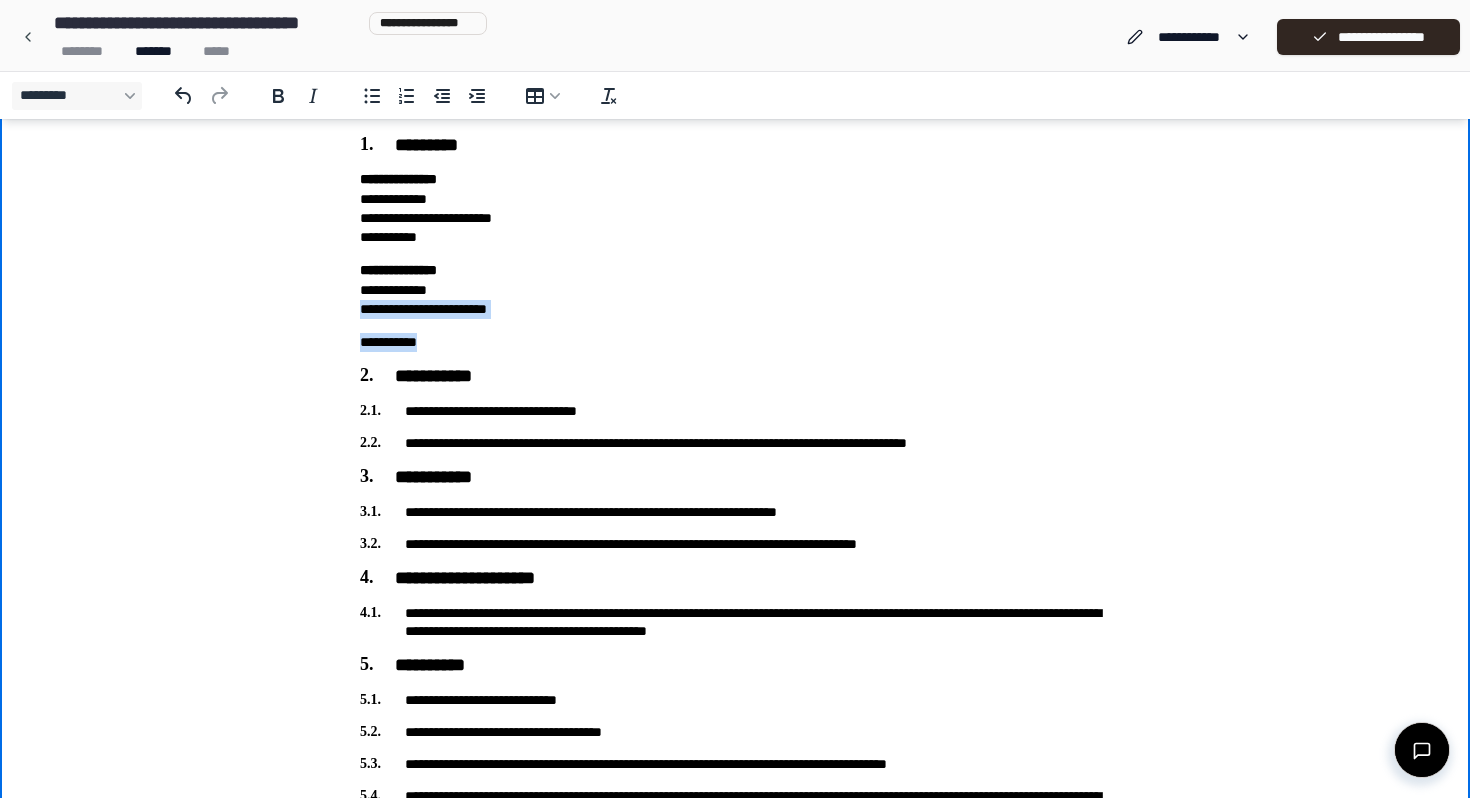 drag, startPoint x: 476, startPoint y: 346, endPoint x: 351, endPoint y: 312, distance: 129.5415 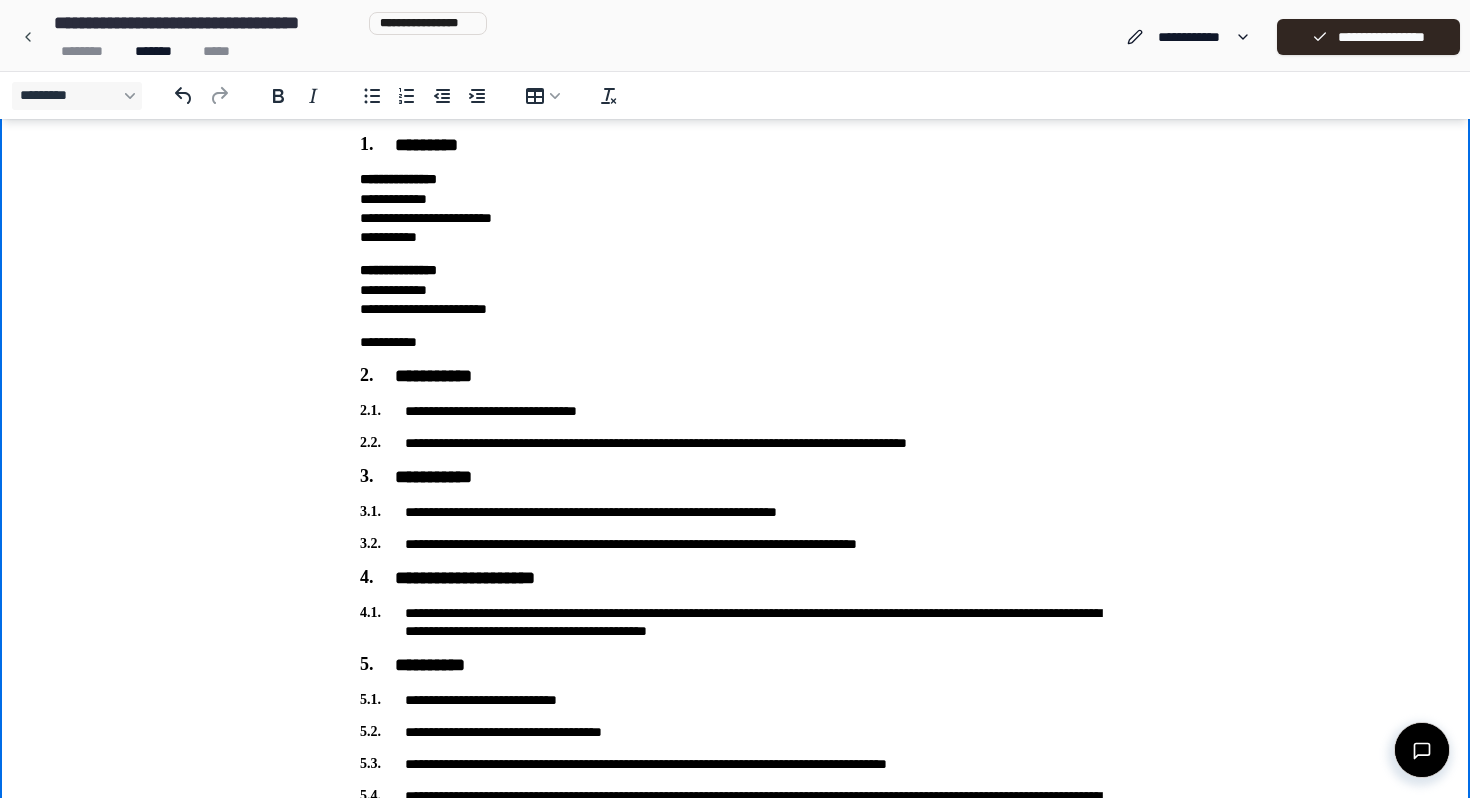 click on "**********" at bounding box center [735, 342] 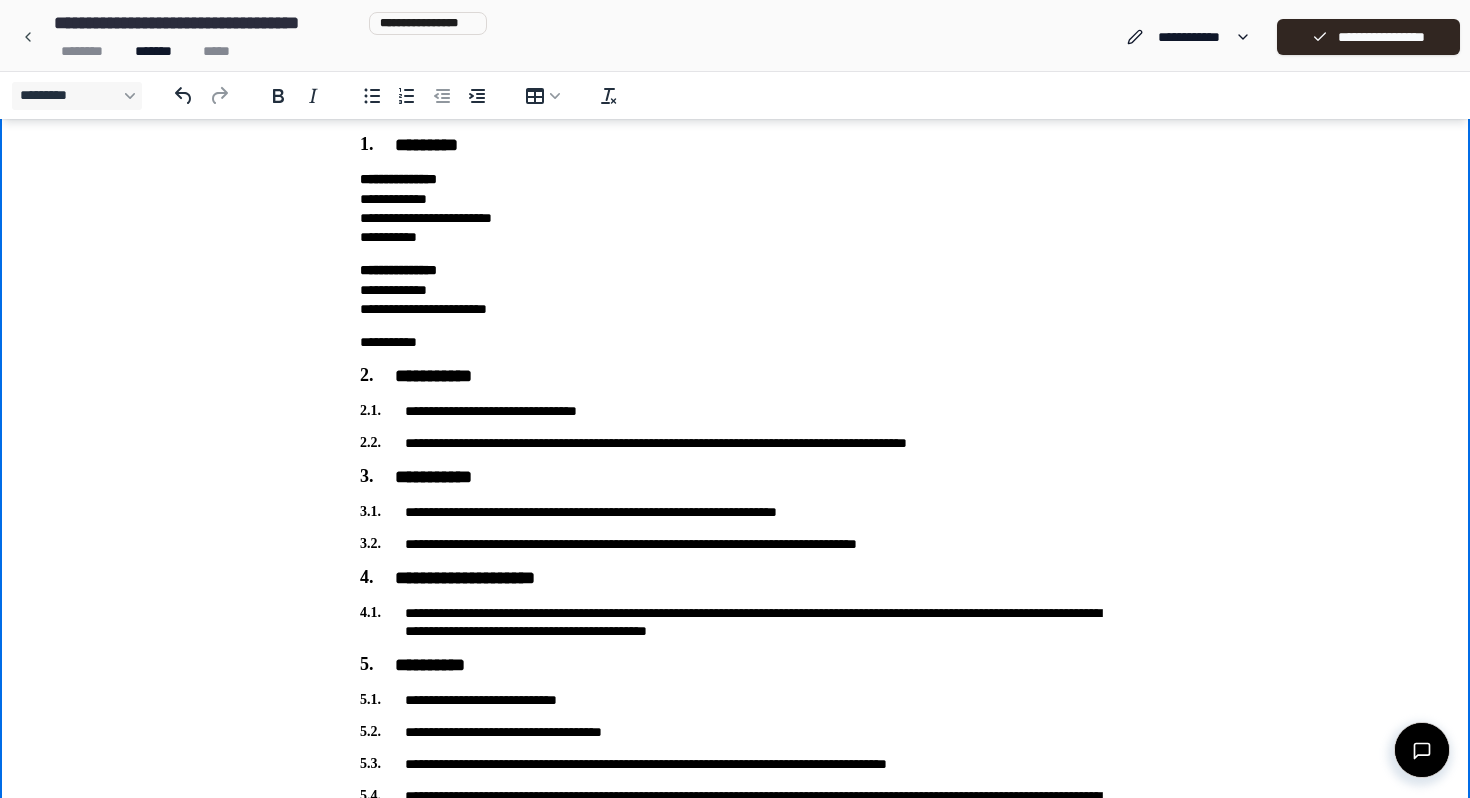 click on "**********" at bounding box center [735, 558] 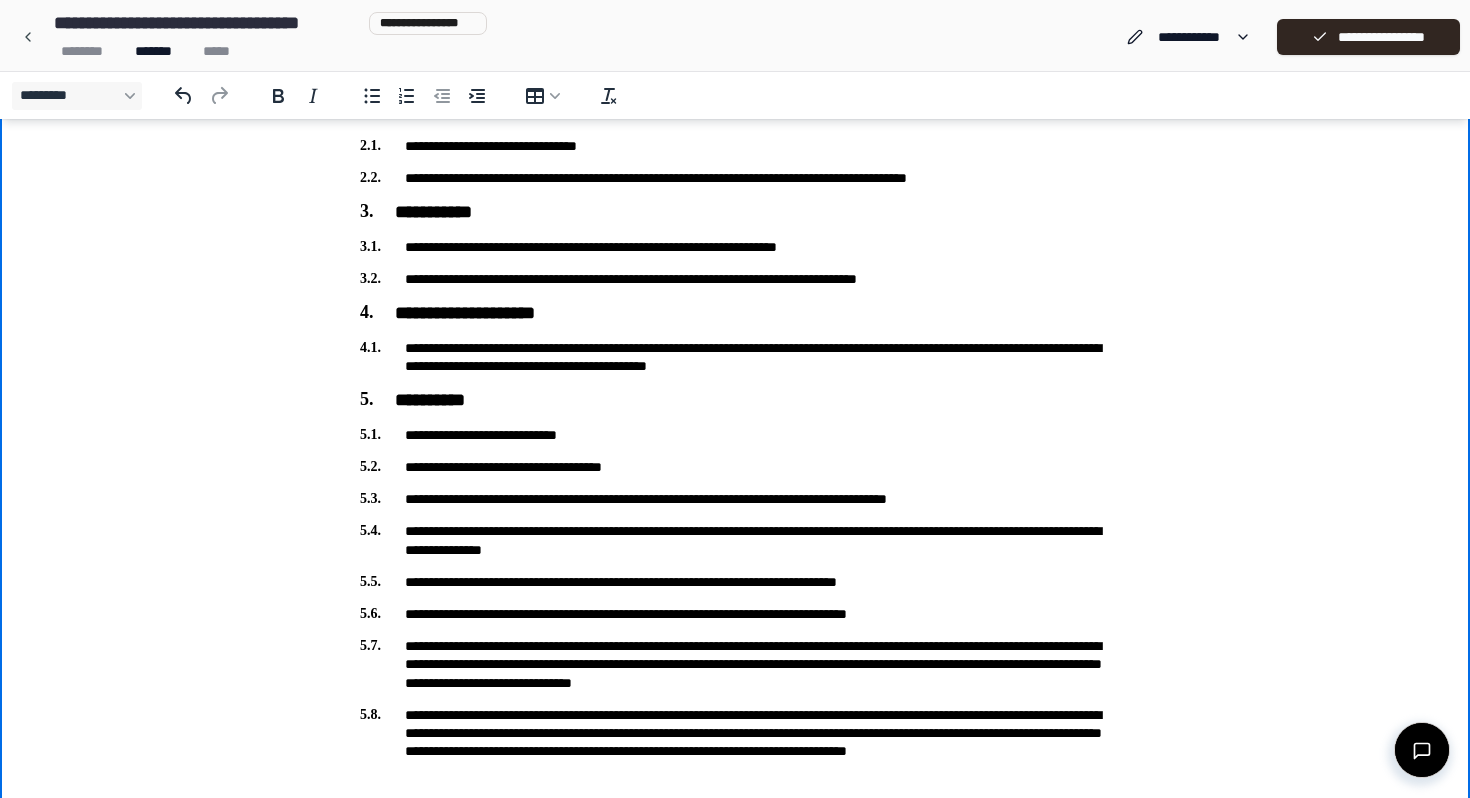 scroll, scrollTop: 410, scrollLeft: 0, axis: vertical 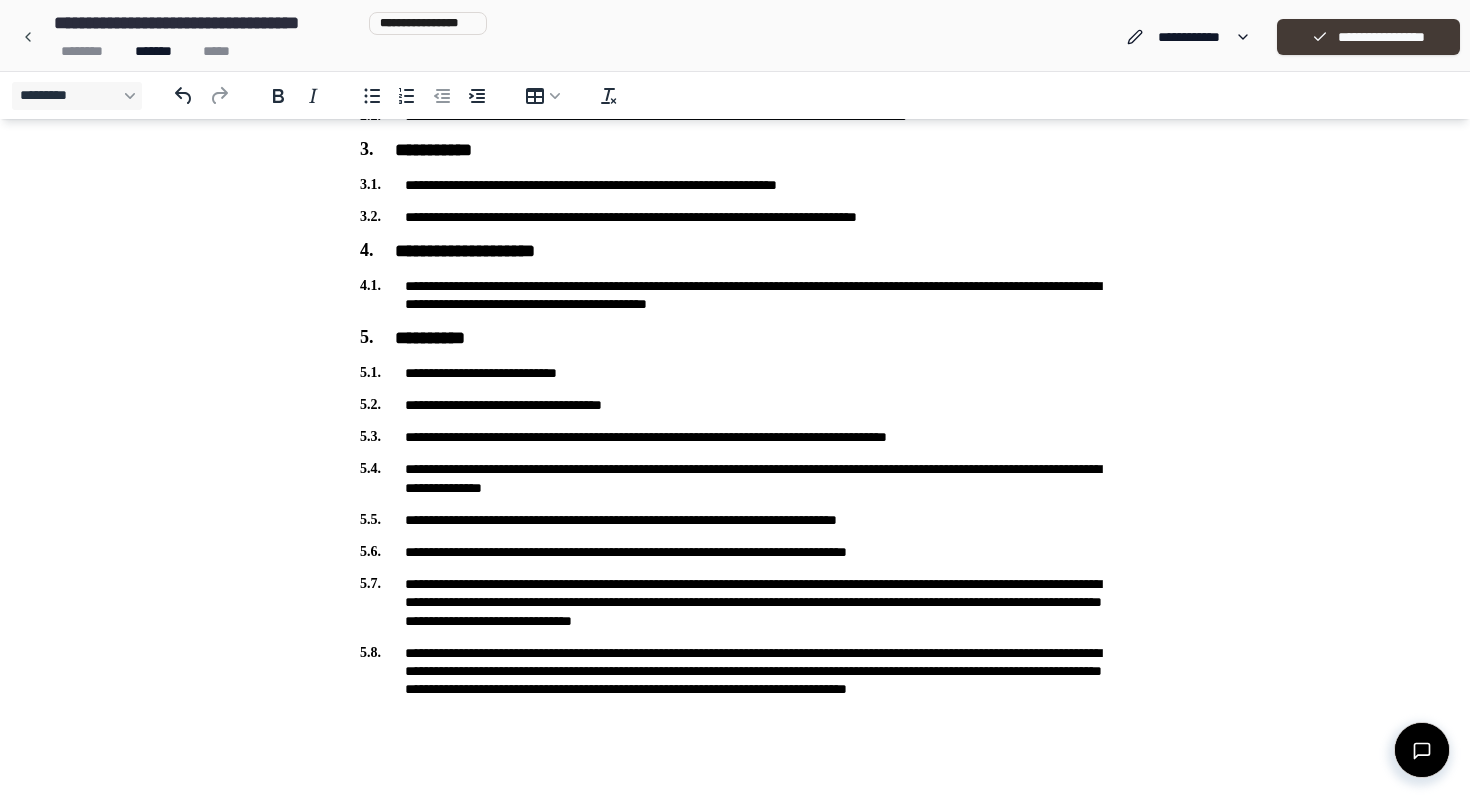 click on "**********" at bounding box center (1368, 37) 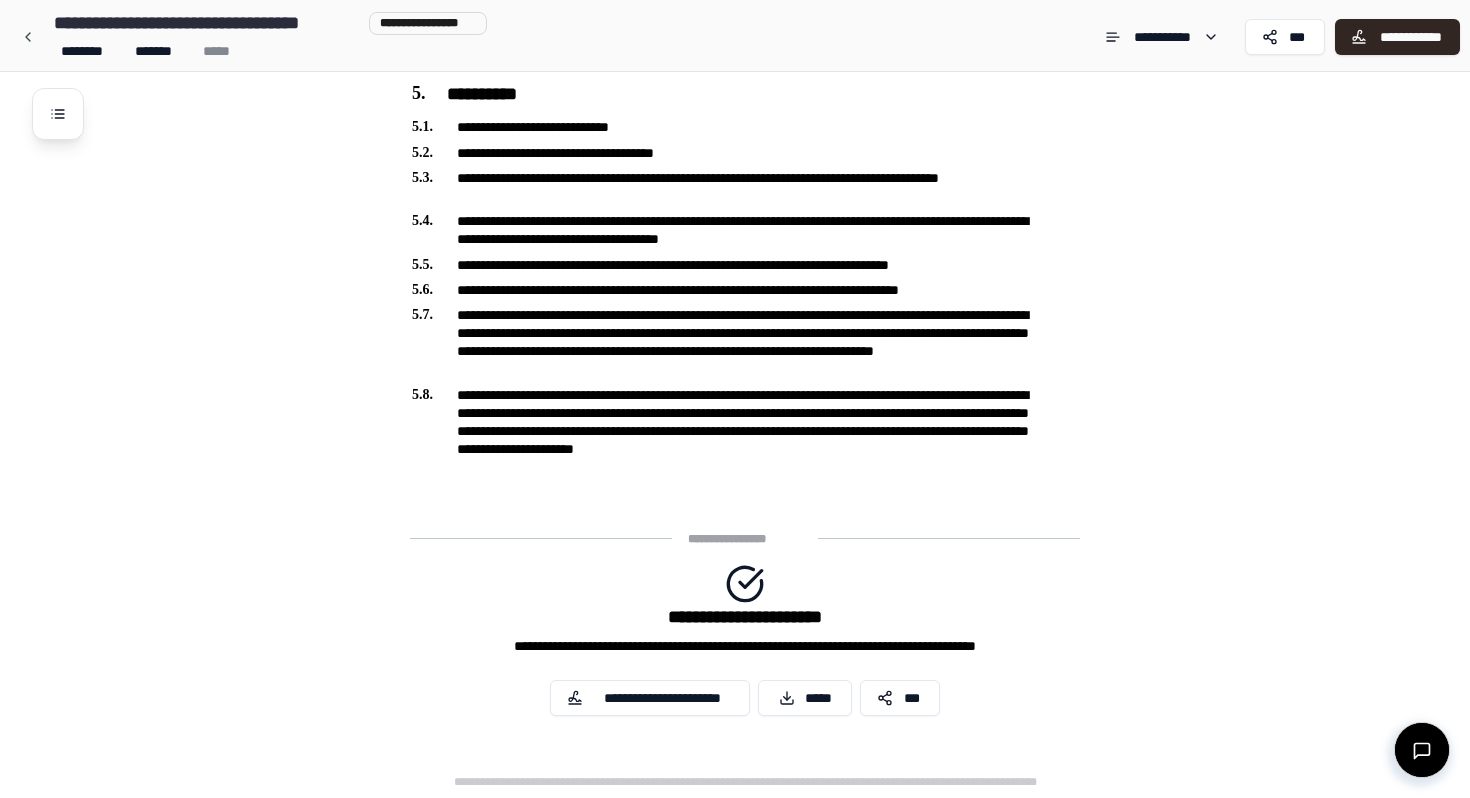 scroll, scrollTop: 715, scrollLeft: 0, axis: vertical 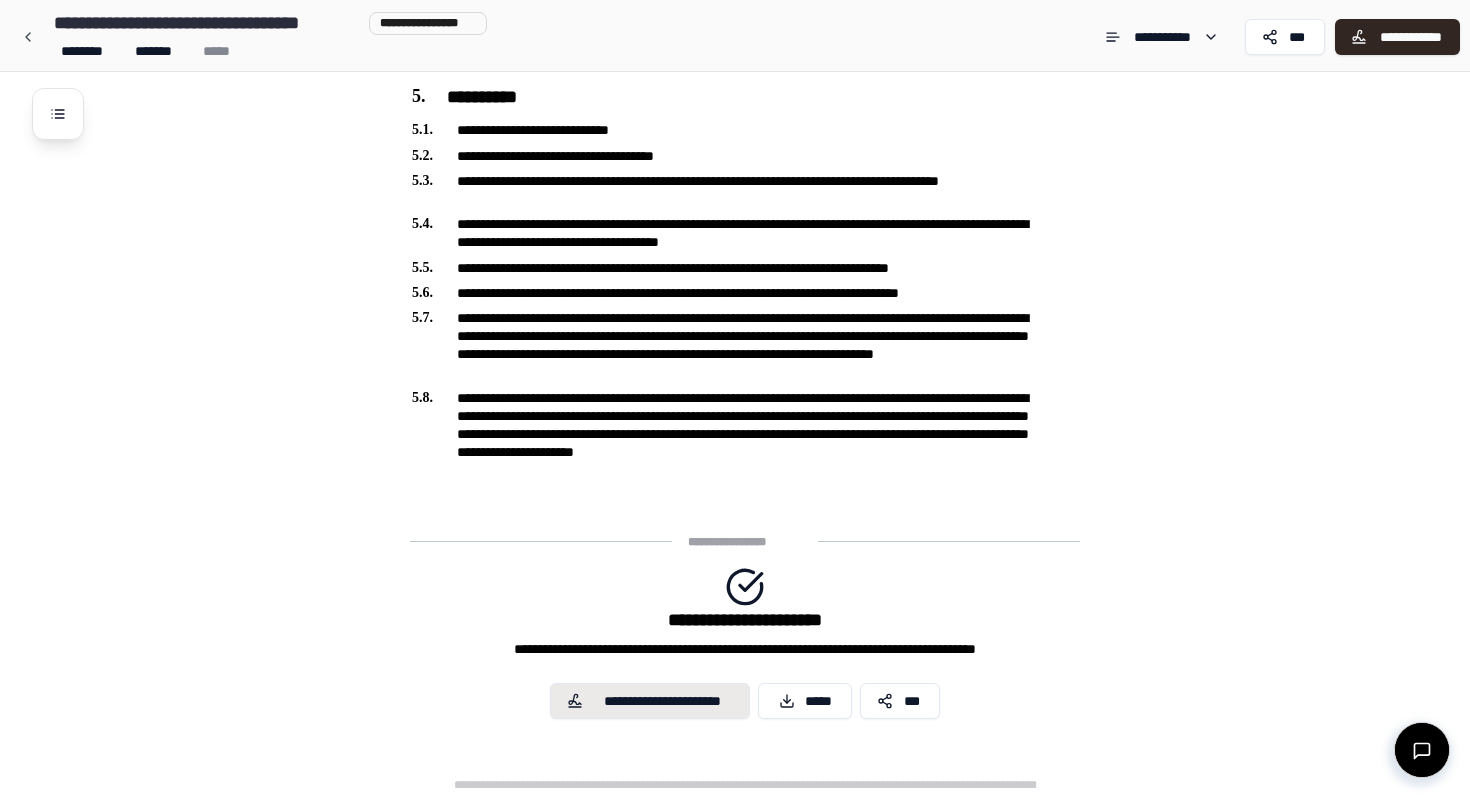 click on "**********" at bounding box center [663, 701] 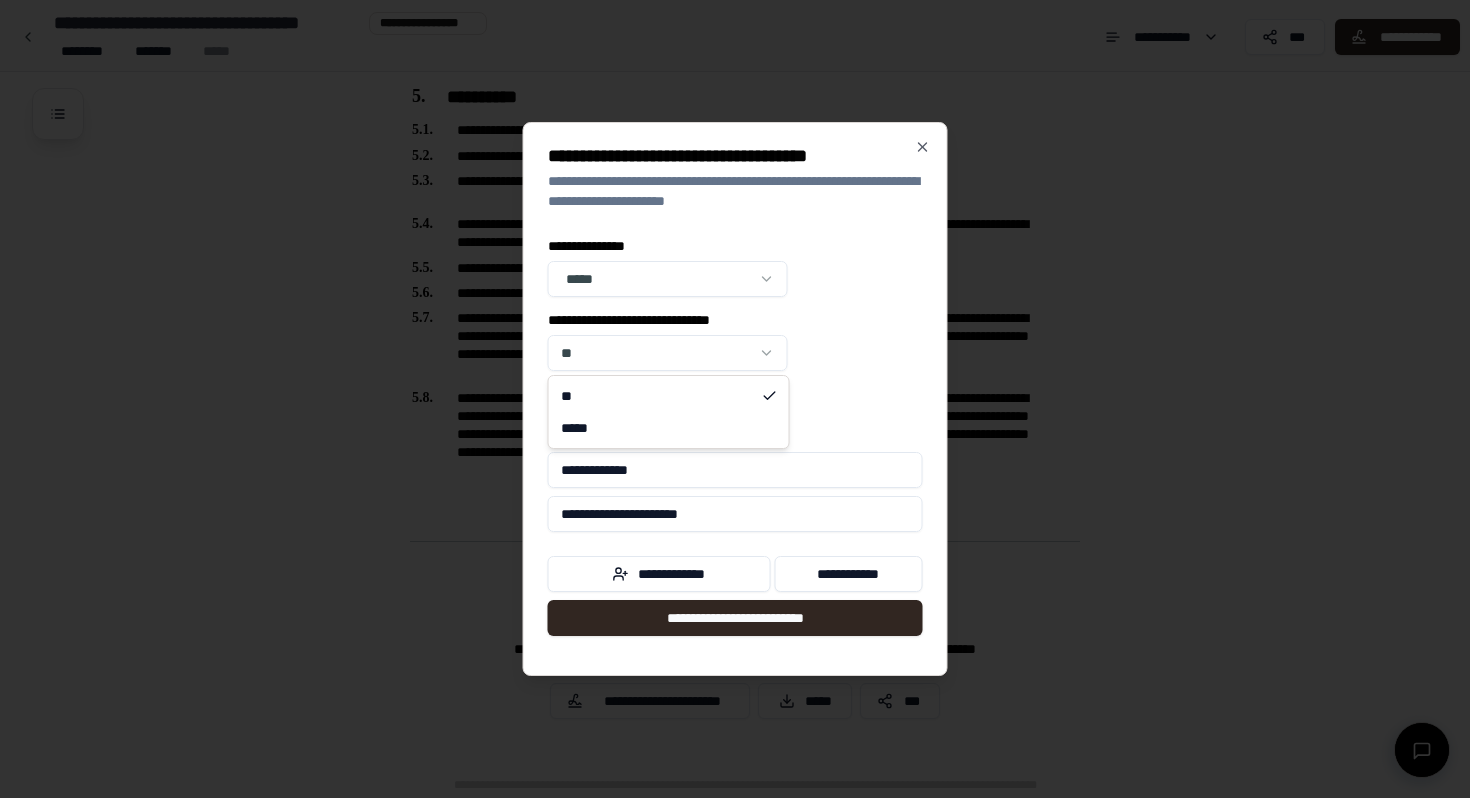 click on "**********" at bounding box center [735, 44] 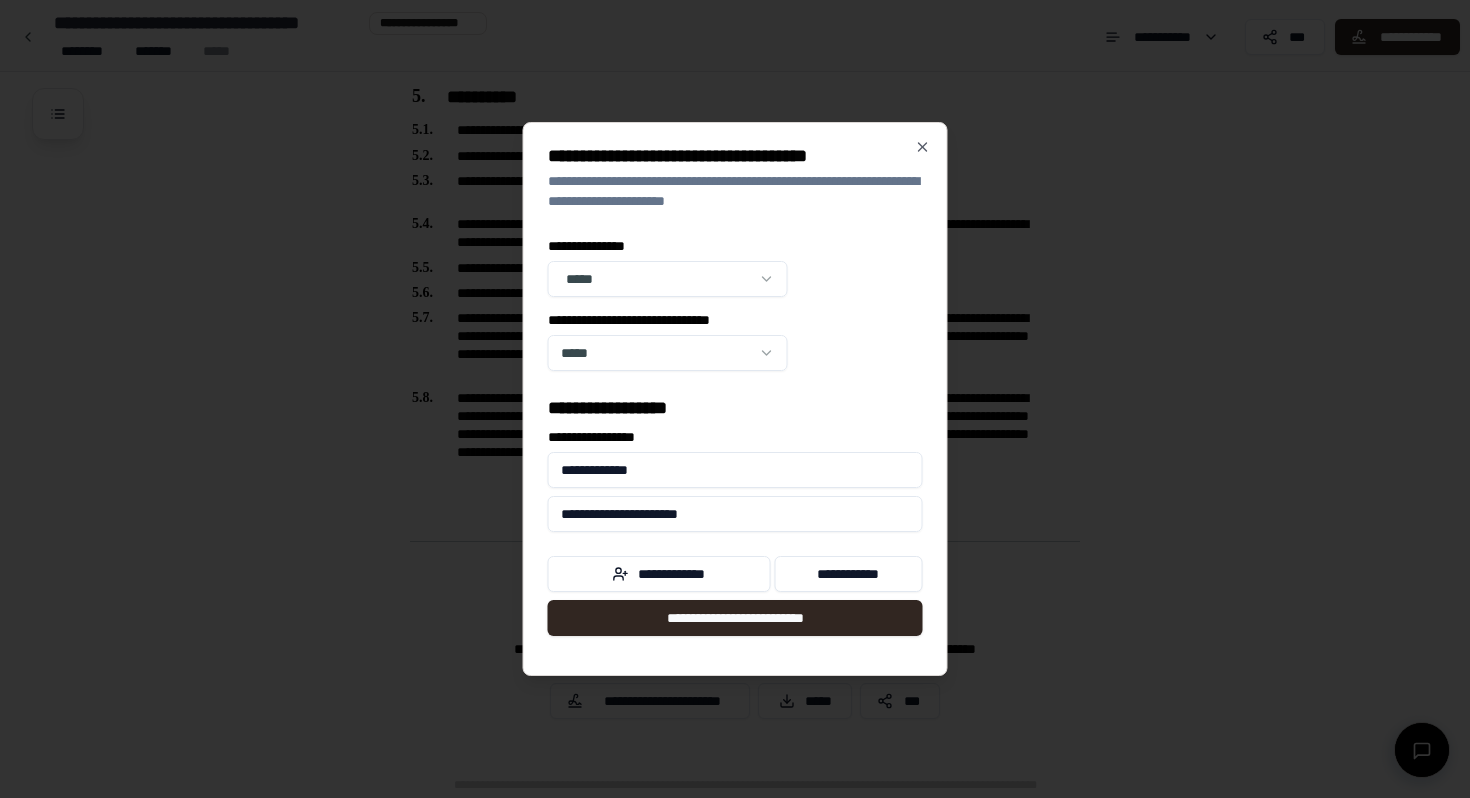 click on "**********" at bounding box center [735, 470] 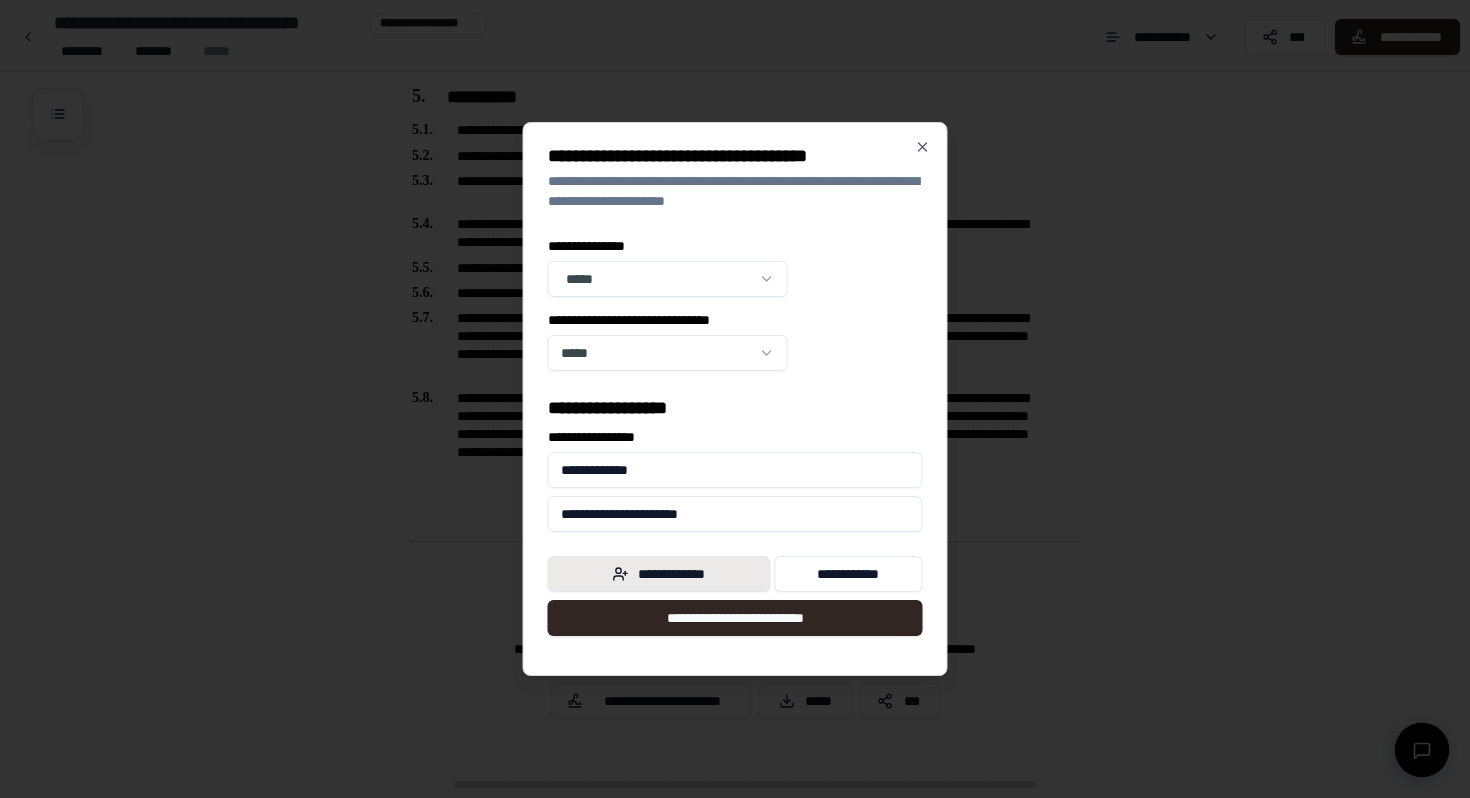 click on "**********" at bounding box center [659, 574] 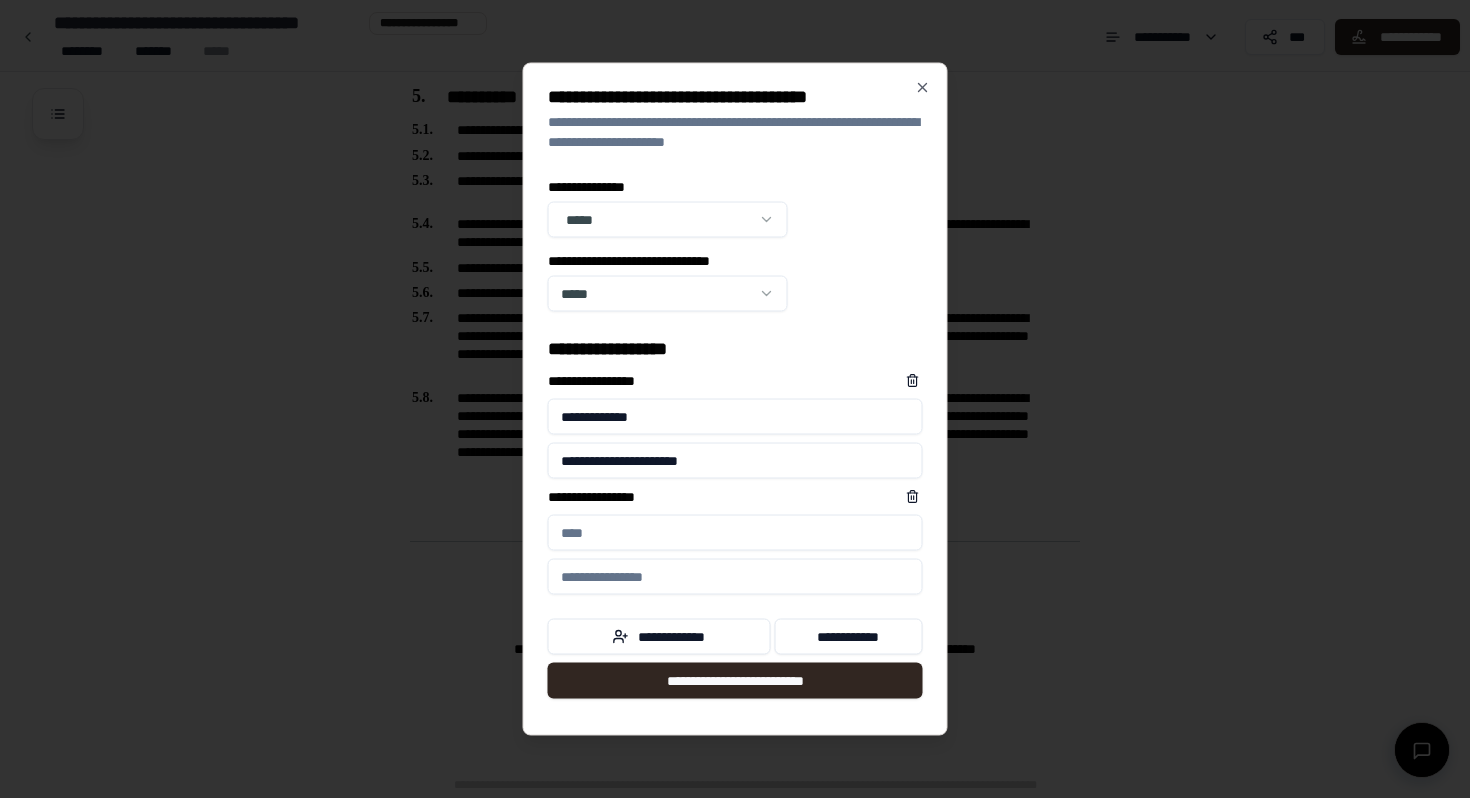click on "**********" at bounding box center (735, 533) 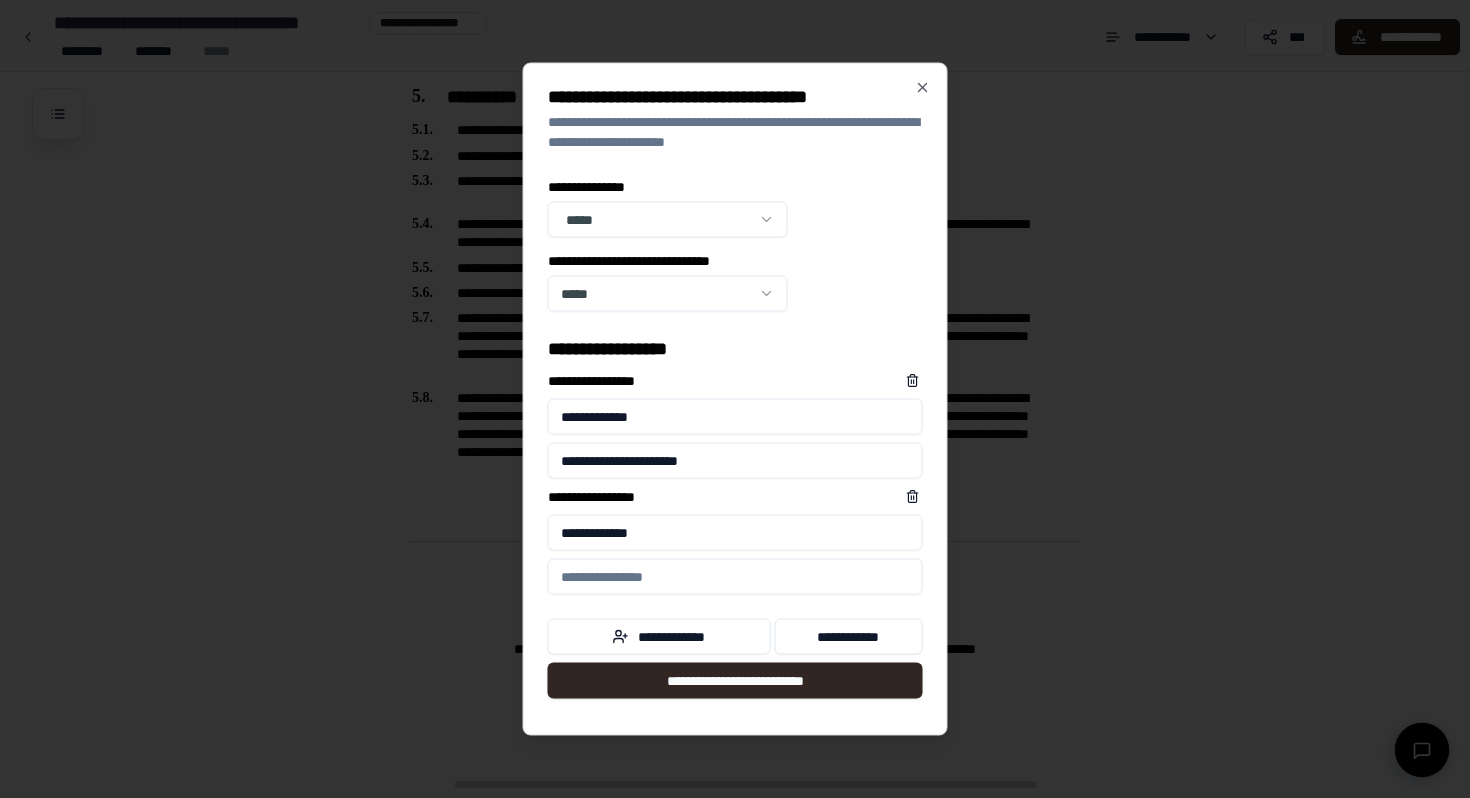 type on "**********" 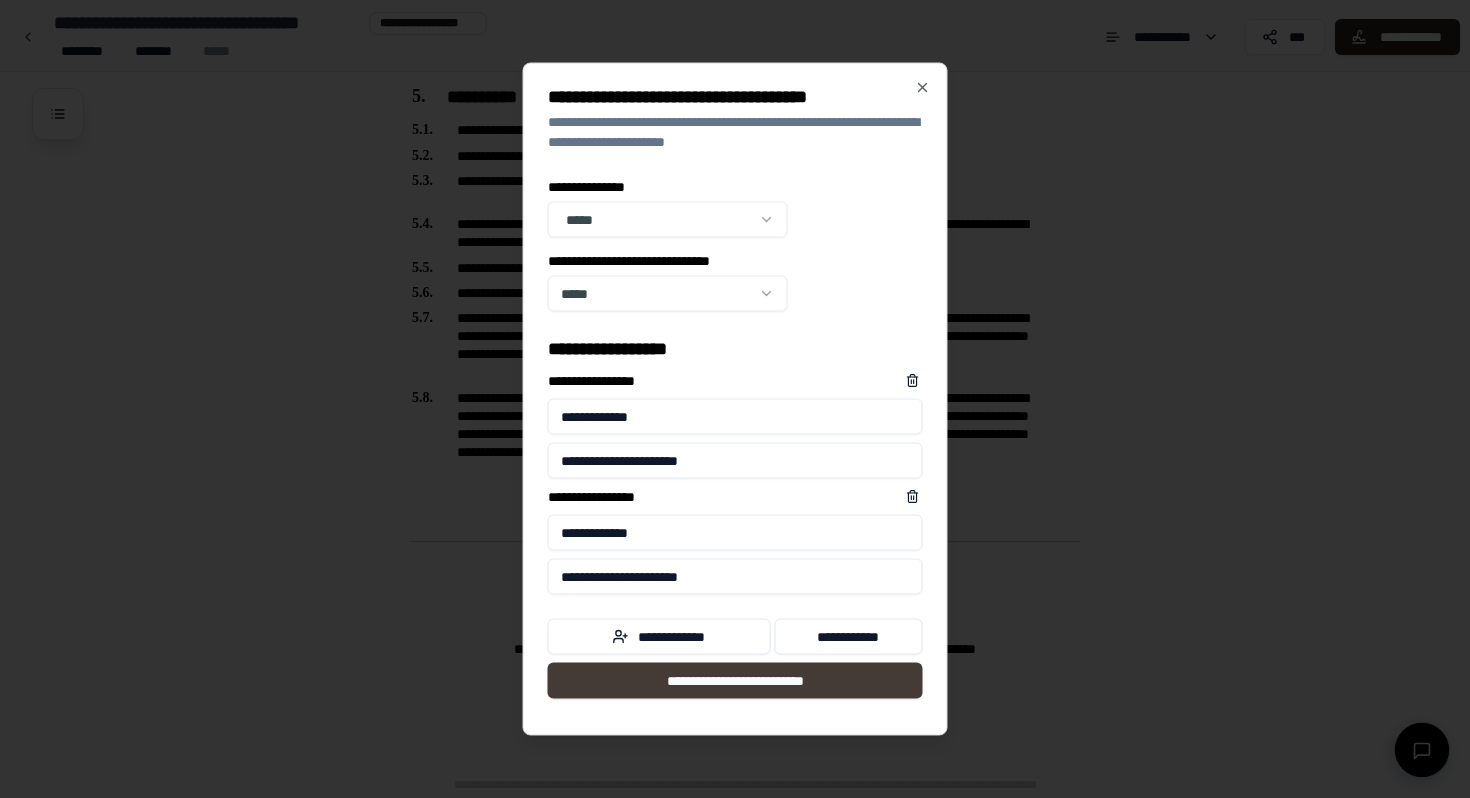 type on "**********" 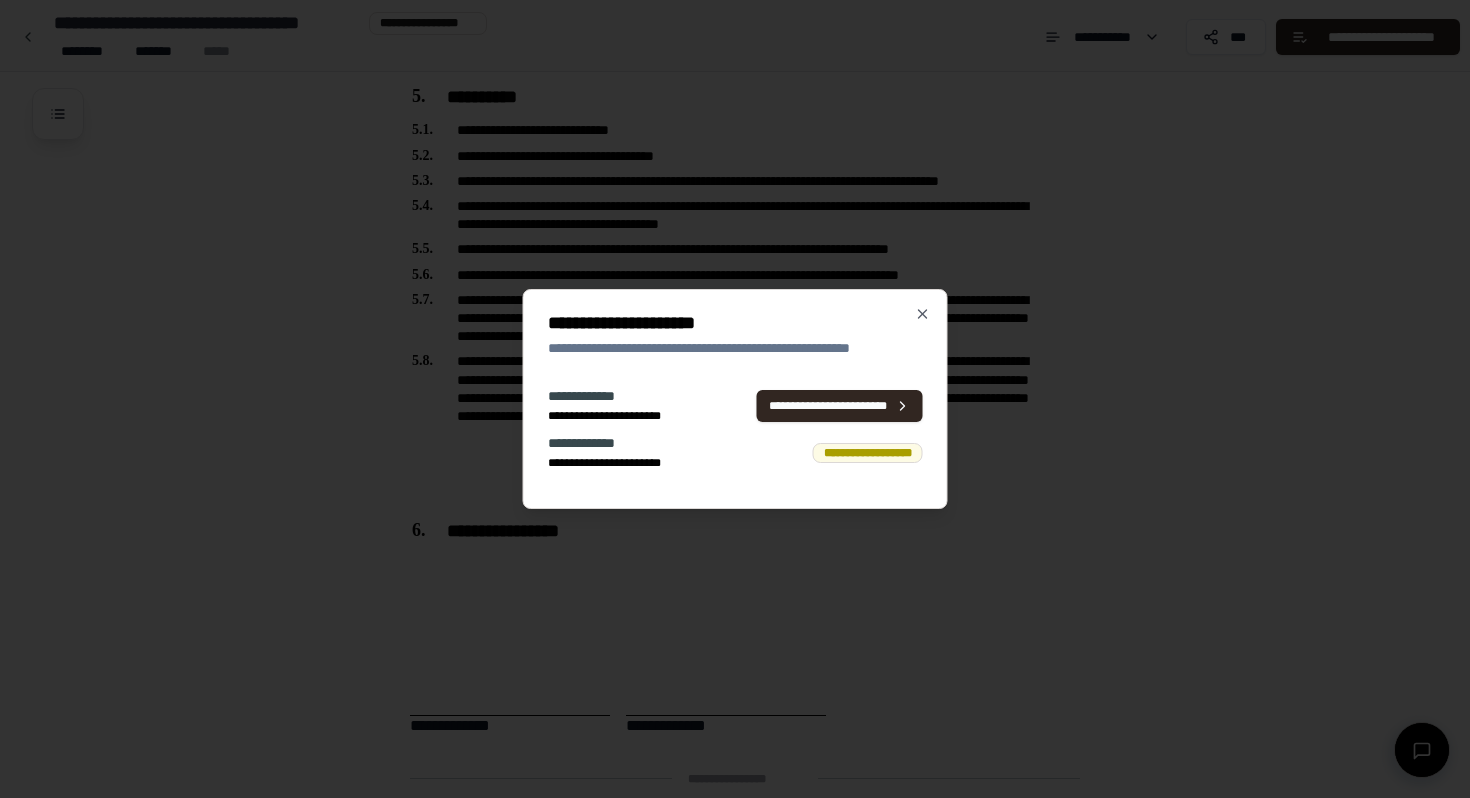 scroll, scrollTop: 957, scrollLeft: 0, axis: vertical 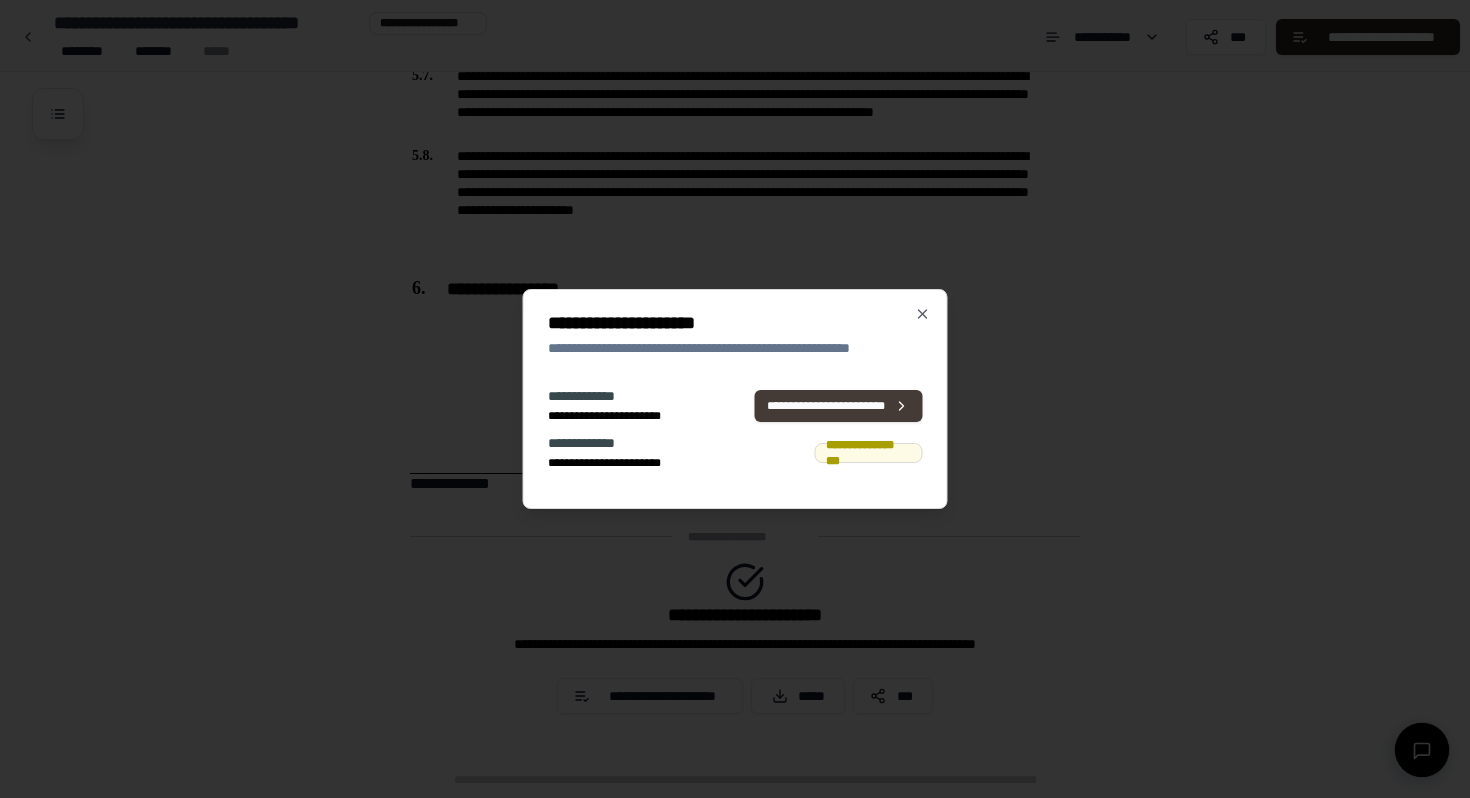 click on "**********" at bounding box center (838, 406) 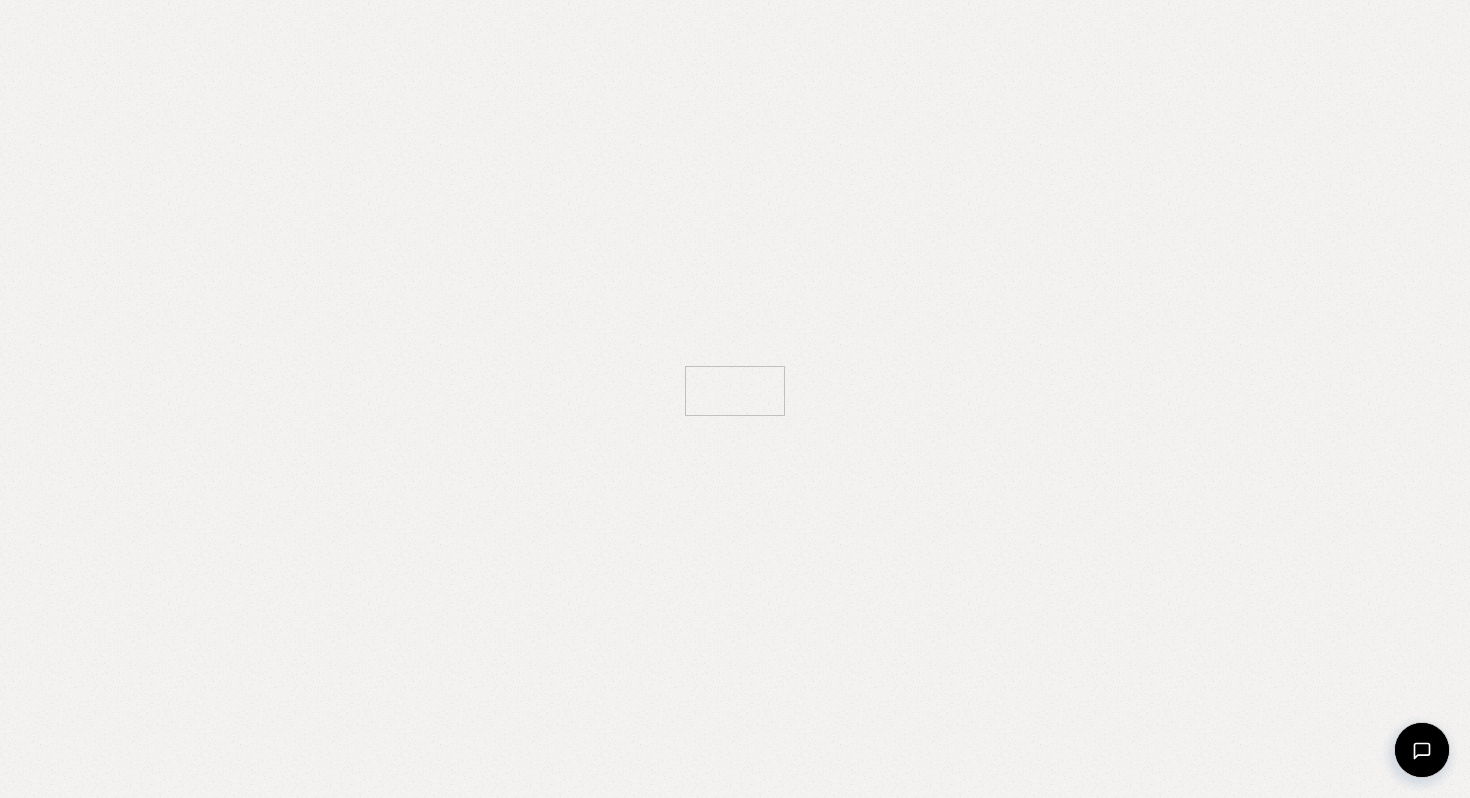 scroll, scrollTop: 0, scrollLeft: 0, axis: both 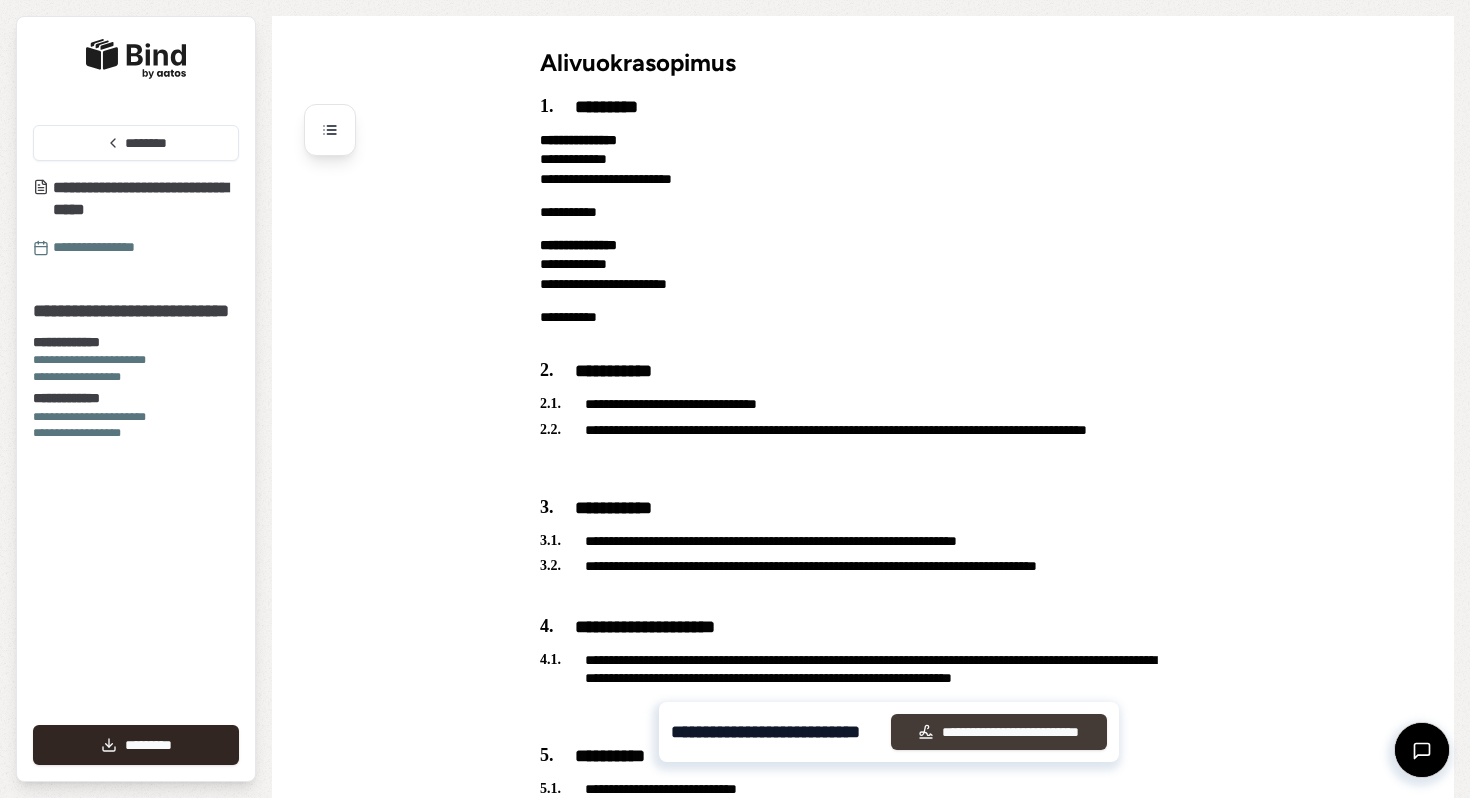 click on "**********" at bounding box center [998, 732] 